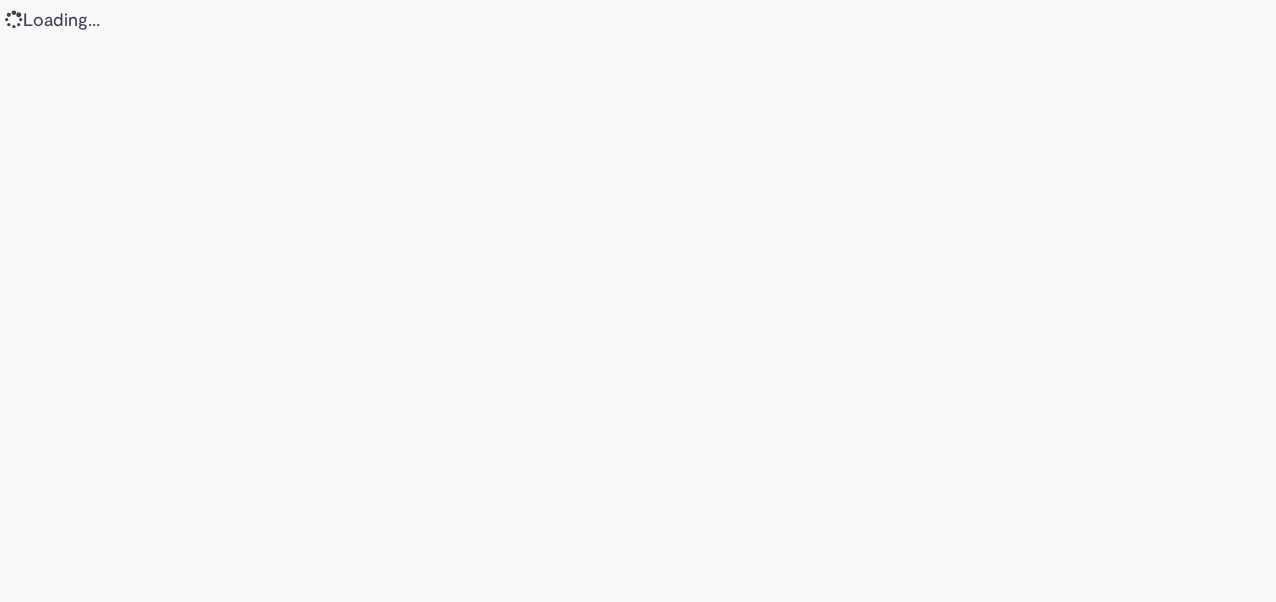 scroll, scrollTop: 0, scrollLeft: 0, axis: both 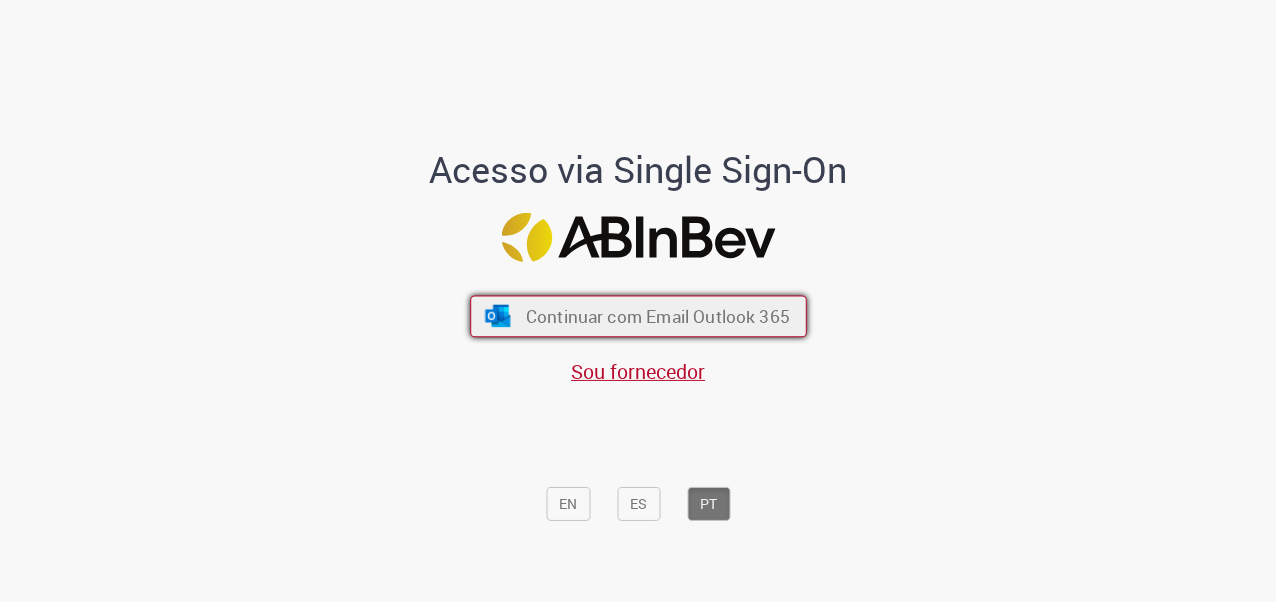 click on "Continuar com Email Outlook 365" at bounding box center [657, 315] 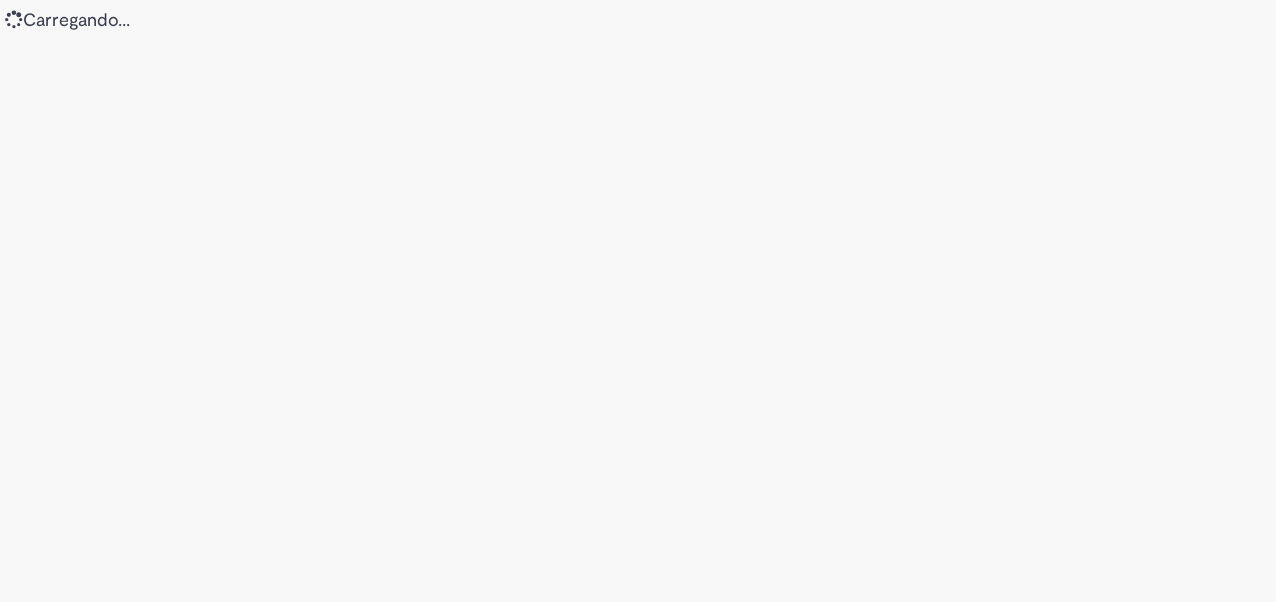 scroll, scrollTop: 0, scrollLeft: 0, axis: both 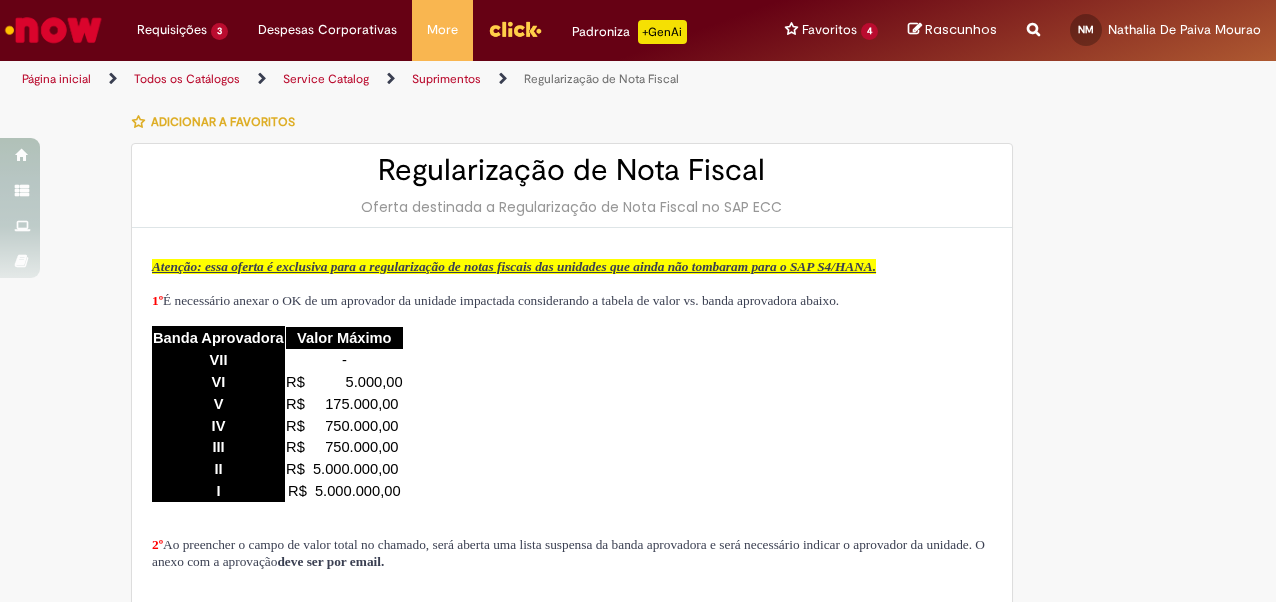type on "**********" 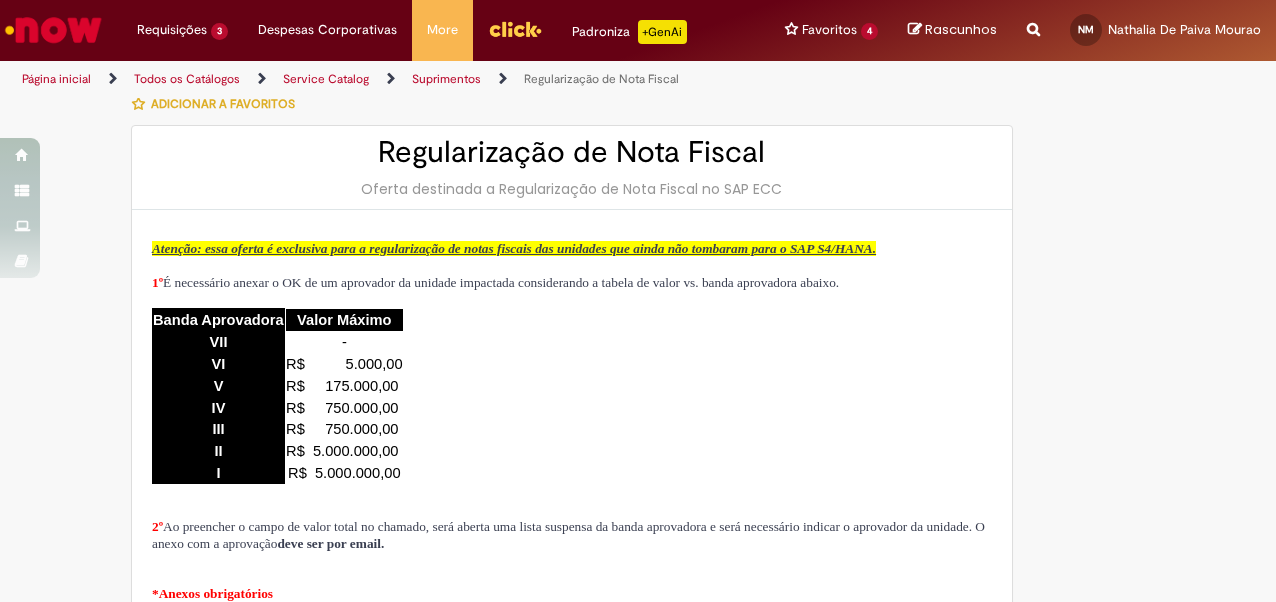 scroll, scrollTop: 20, scrollLeft: 0, axis: vertical 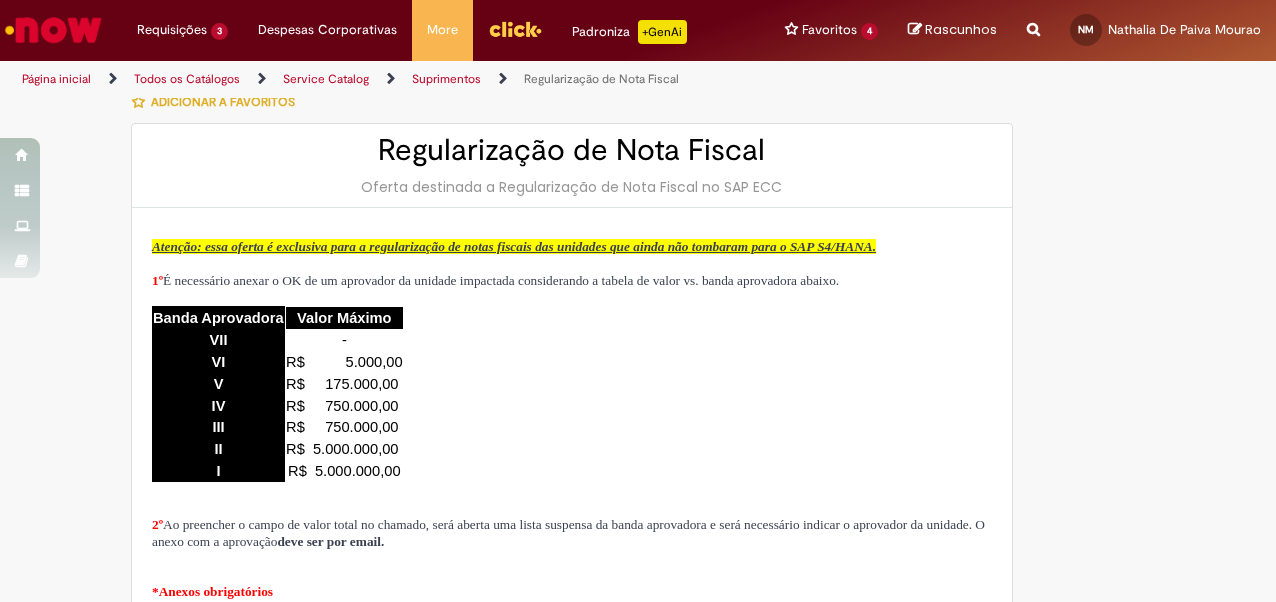 drag, startPoint x: 288, startPoint y: 302, endPoint x: 796, endPoint y: 310, distance: 508.063 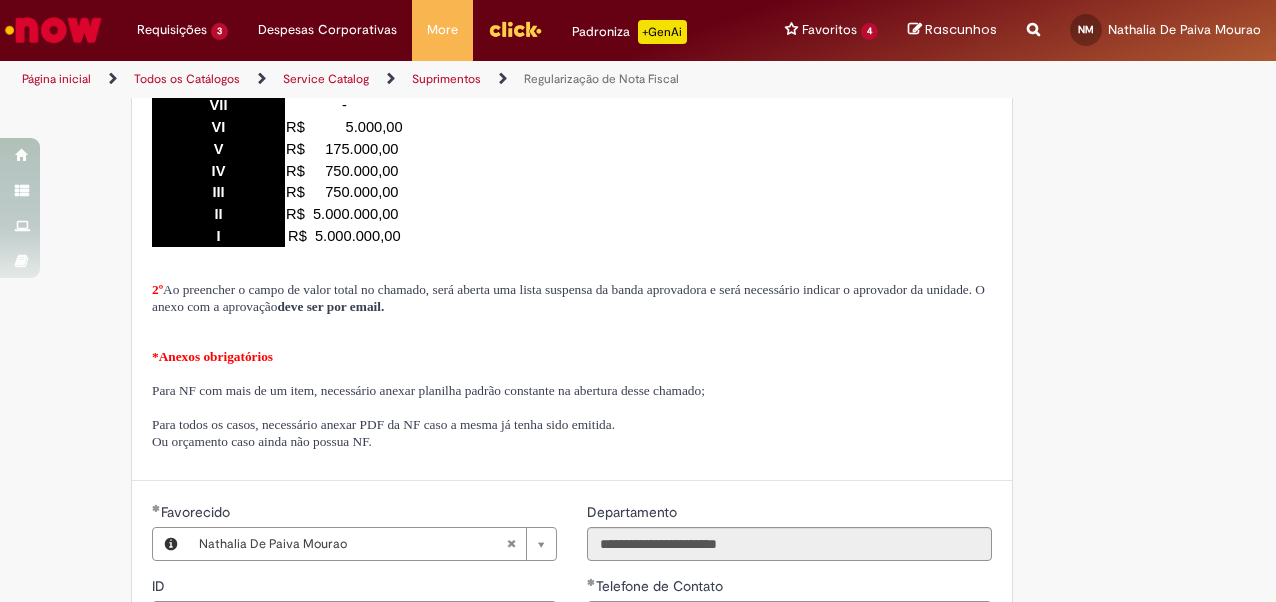 scroll, scrollTop: 257, scrollLeft: 0, axis: vertical 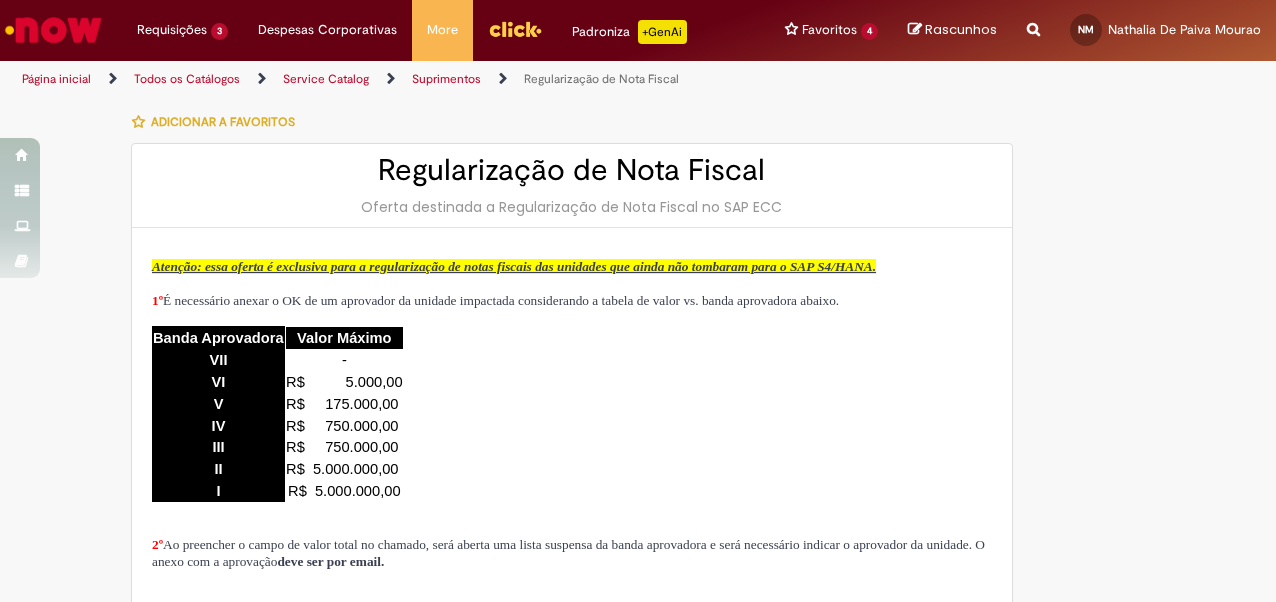 click at bounding box center [572, 283] 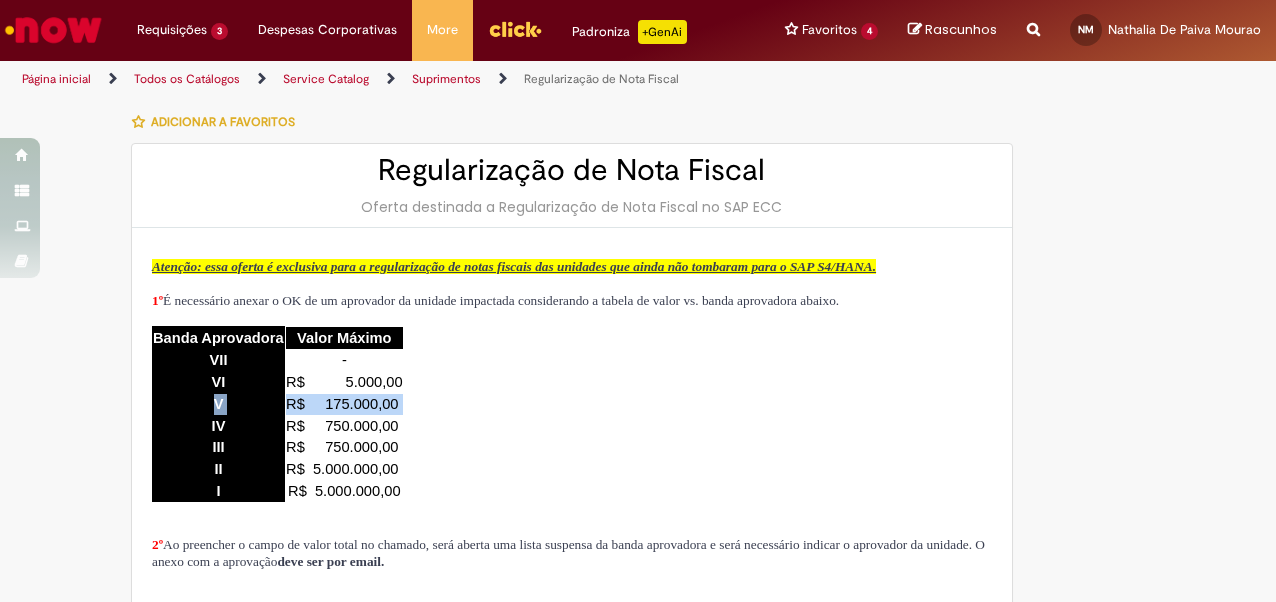 drag, startPoint x: 207, startPoint y: 442, endPoint x: 368, endPoint y: 440, distance: 161.01242 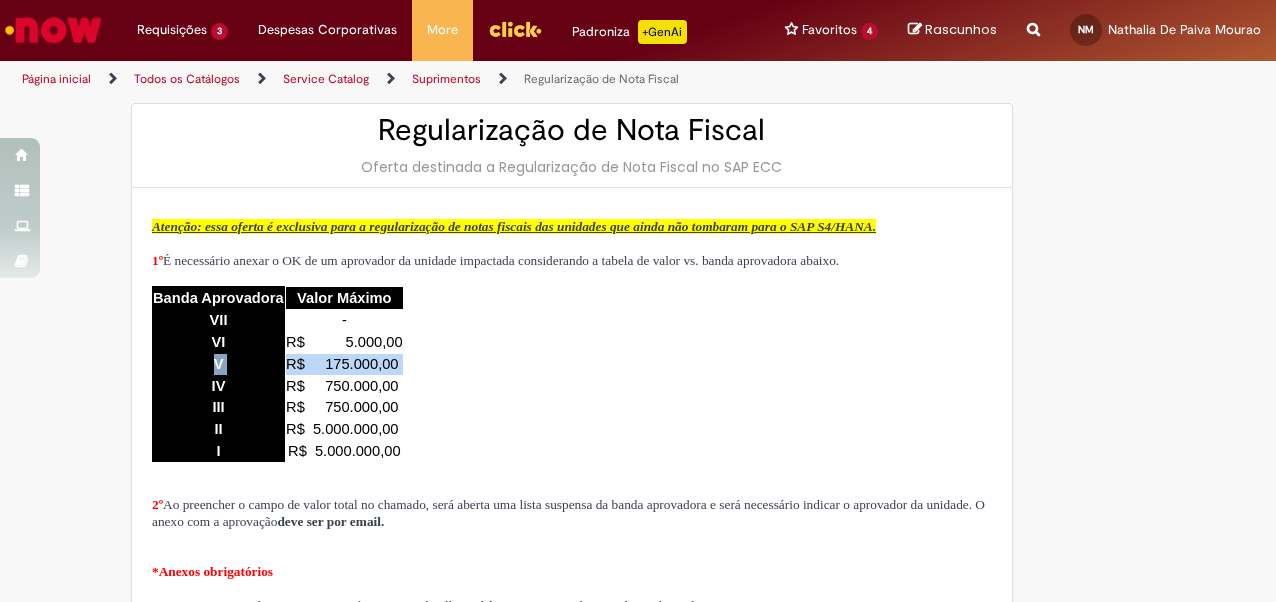 scroll, scrollTop: 50, scrollLeft: 0, axis: vertical 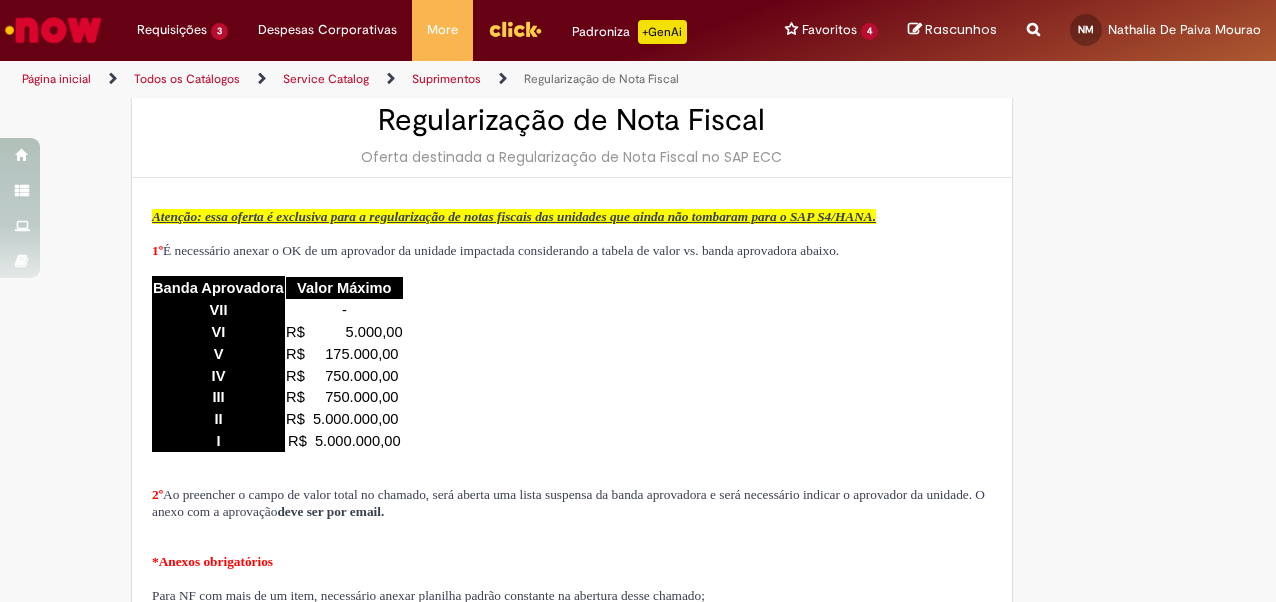 drag, startPoint x: 368, startPoint y: 440, endPoint x: 437, endPoint y: 500, distance: 91.43851 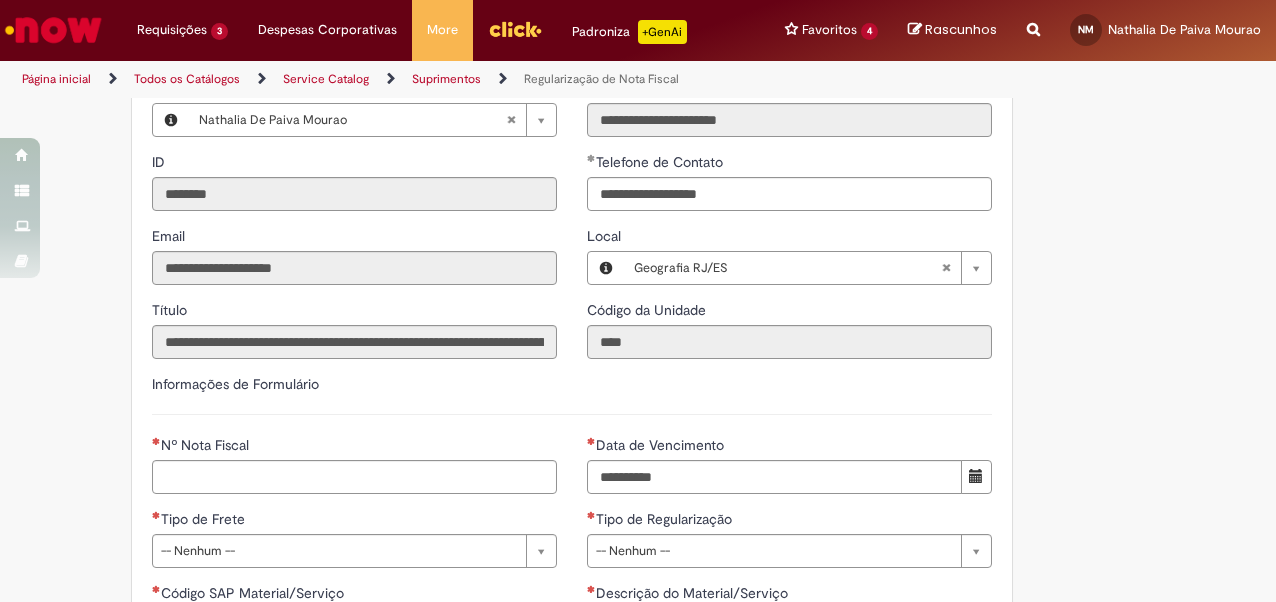scroll, scrollTop: 700, scrollLeft: 0, axis: vertical 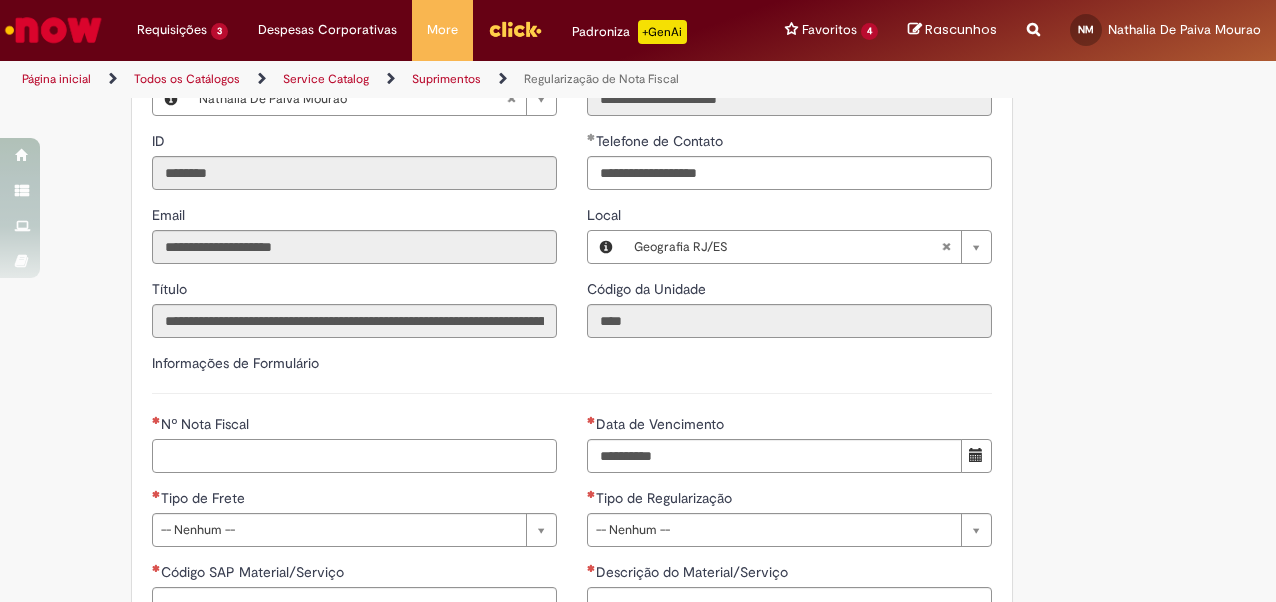 drag, startPoint x: 369, startPoint y: 398, endPoint x: 322, endPoint y: 498, distance: 110.49435 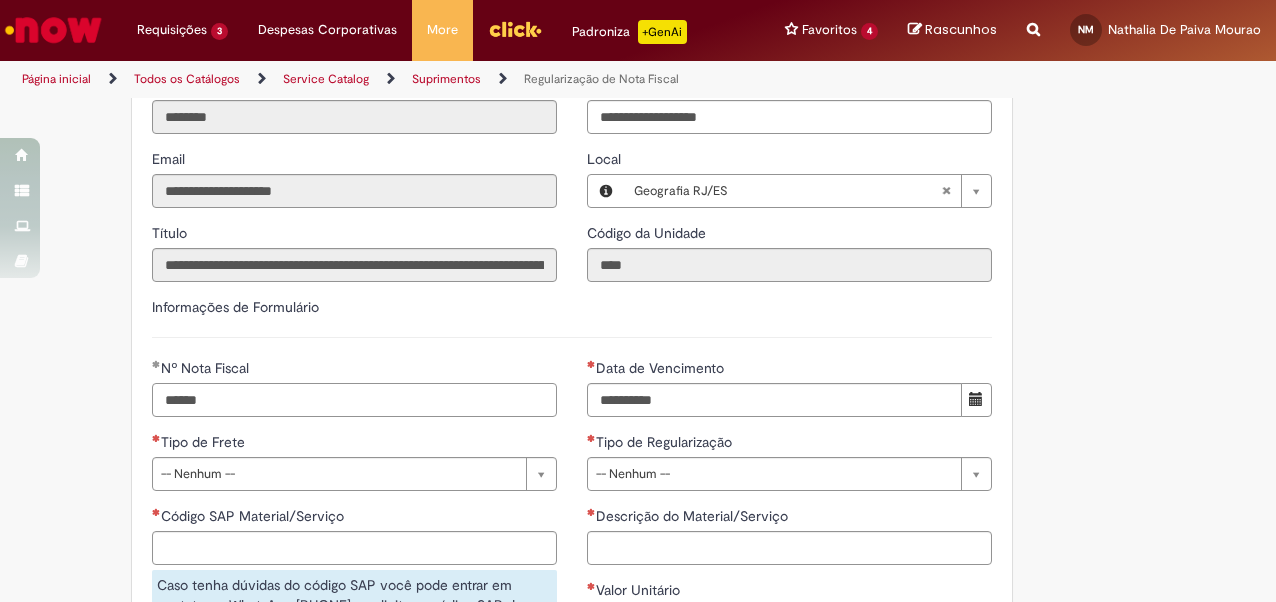 scroll, scrollTop: 770, scrollLeft: 0, axis: vertical 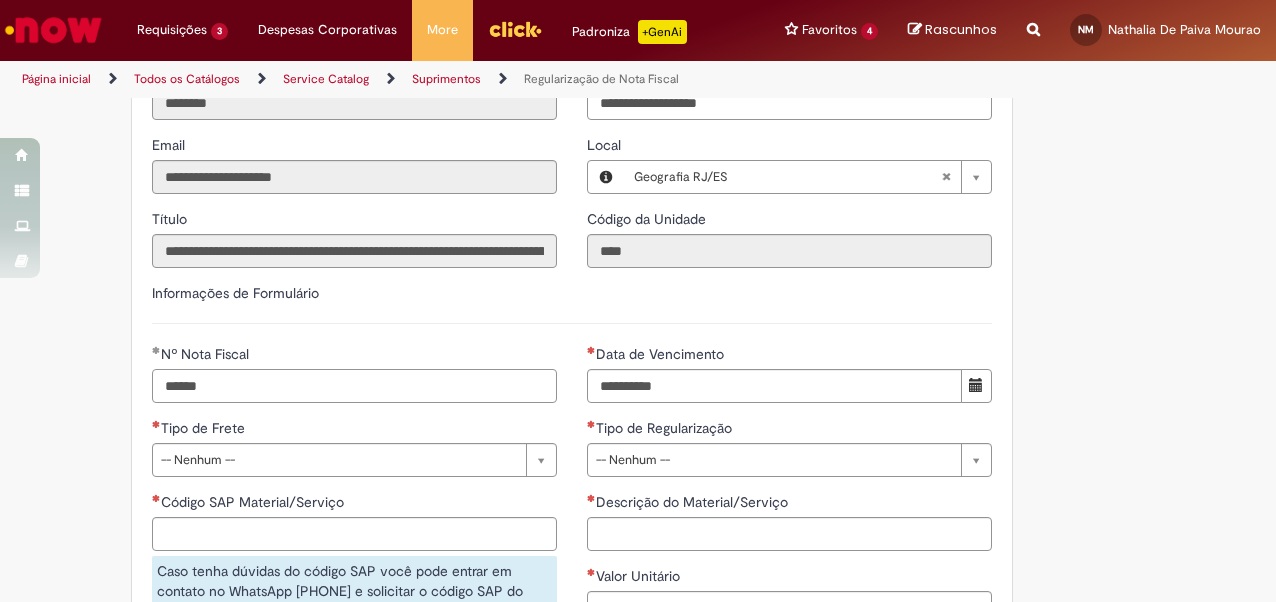 type on "******" 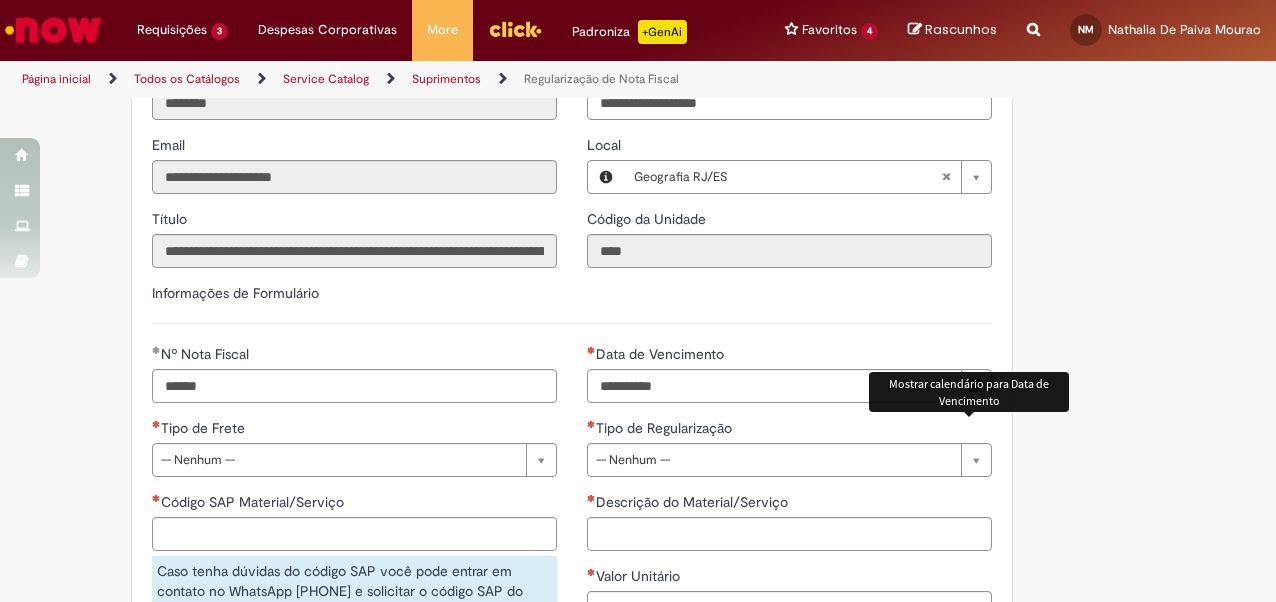 click at bounding box center [976, 385] 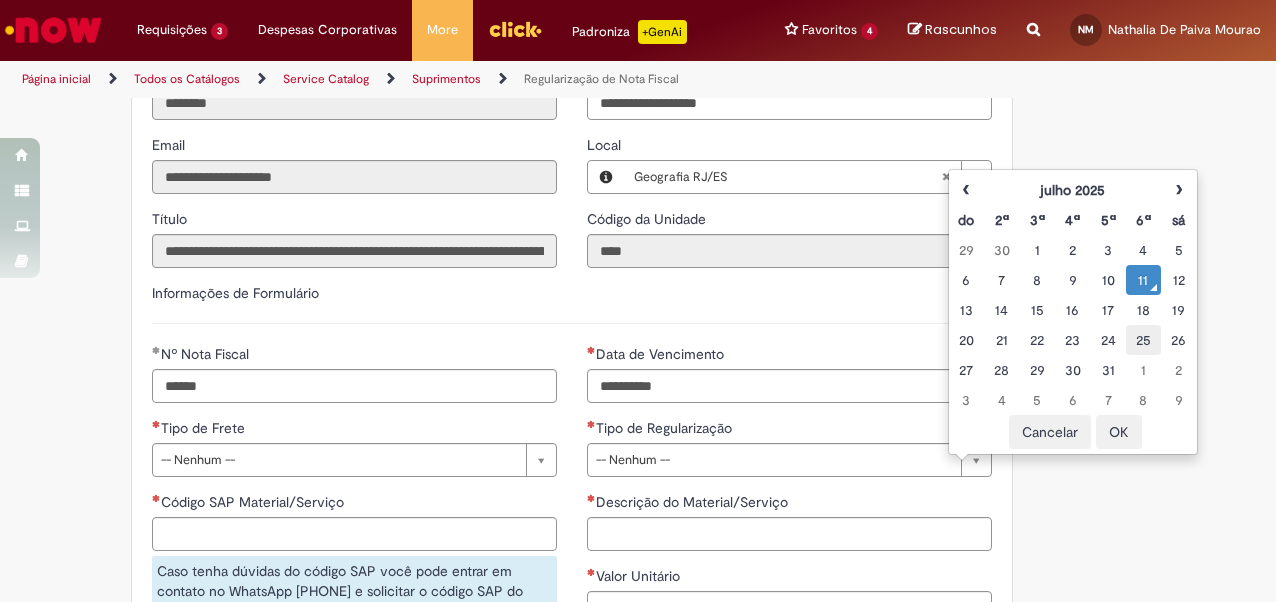 click on "25" at bounding box center [1143, 340] 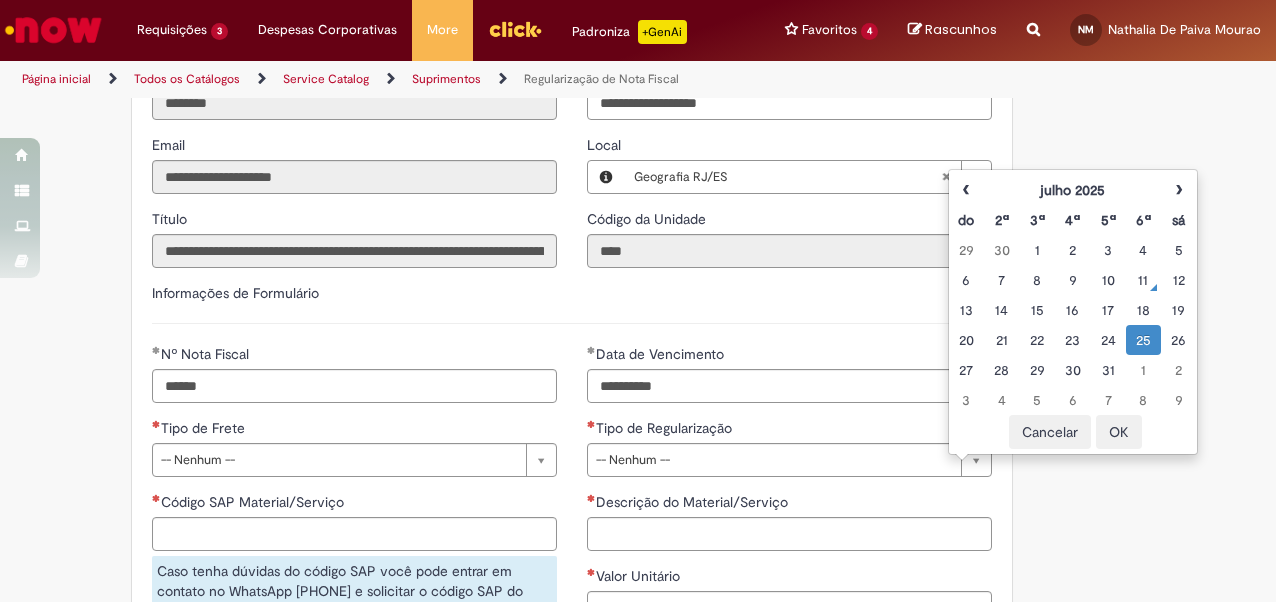 click on "**********" at bounding box center (572, 313) 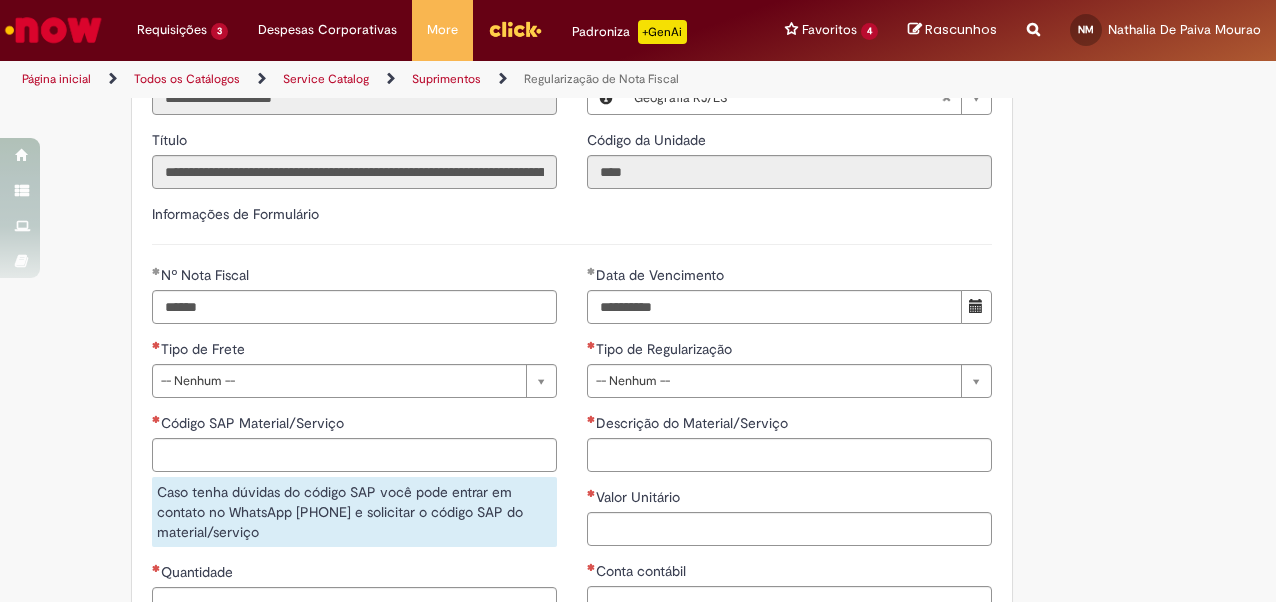 scroll, scrollTop: 850, scrollLeft: 0, axis: vertical 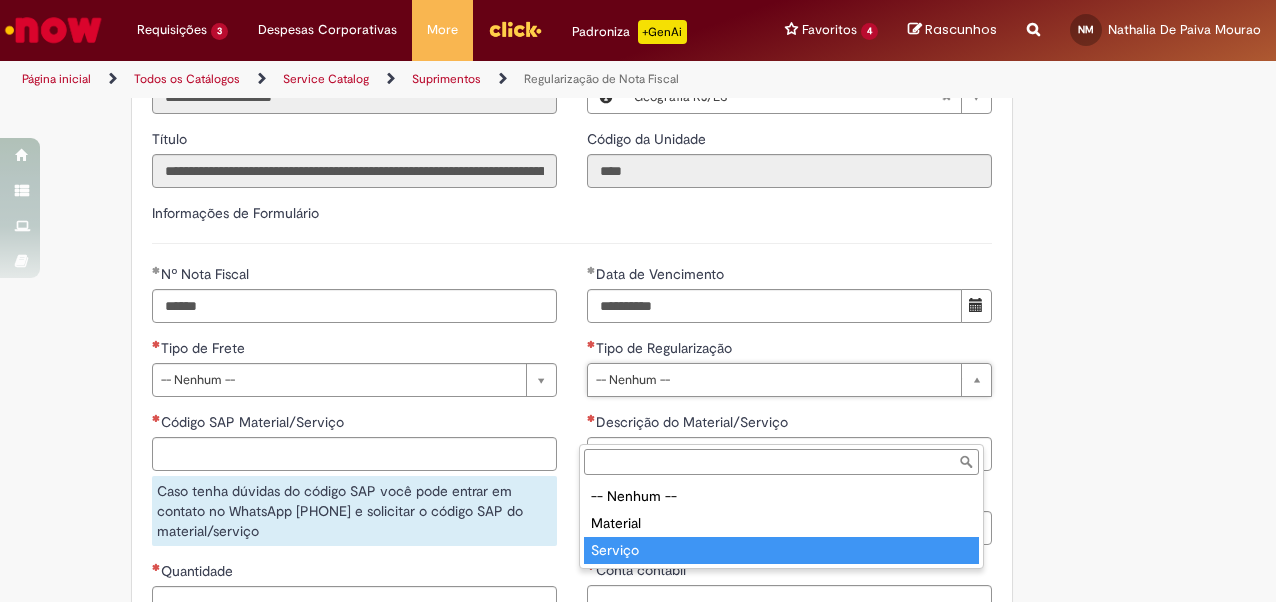 type on "*******" 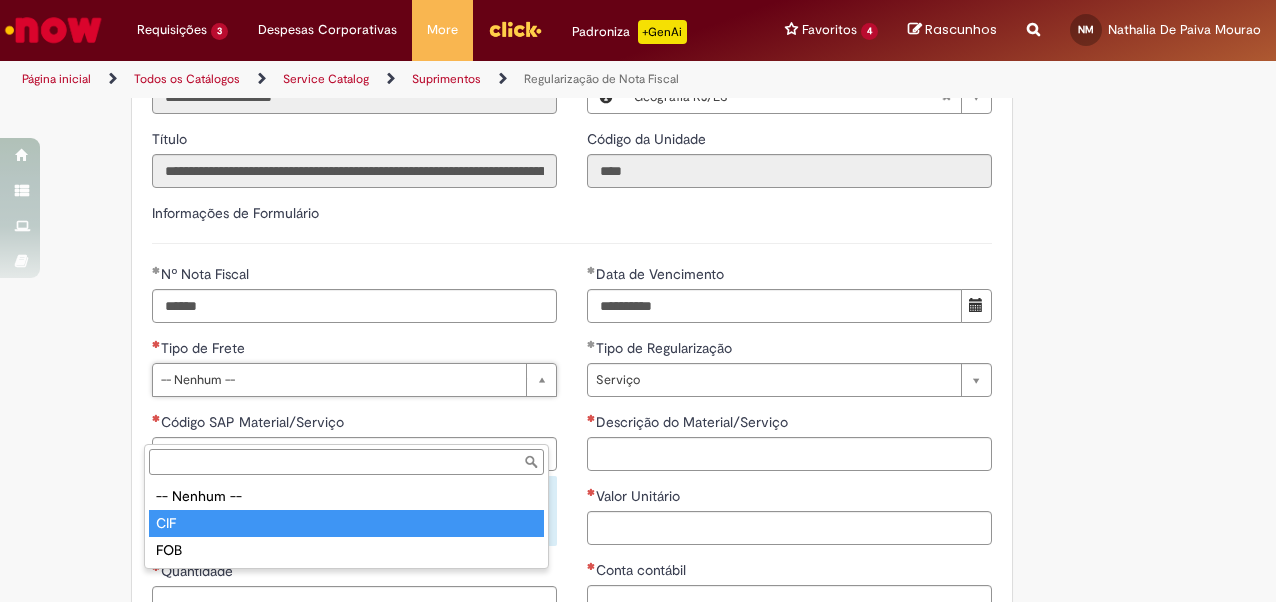 type on "***" 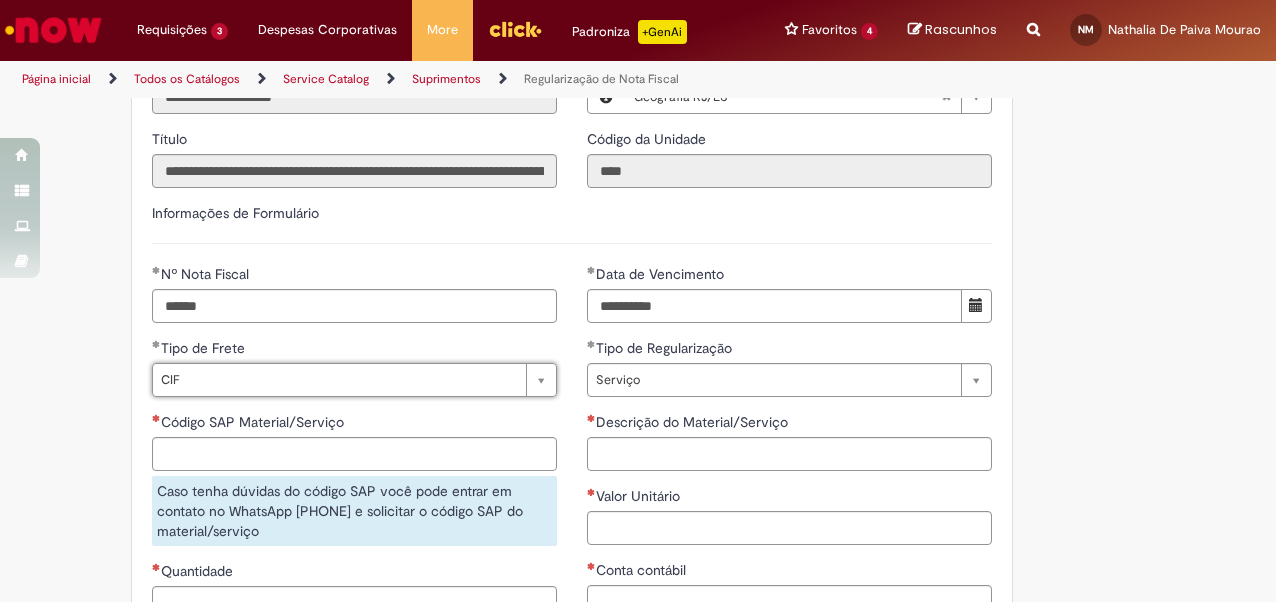 click on "**********" at bounding box center (354, 523) 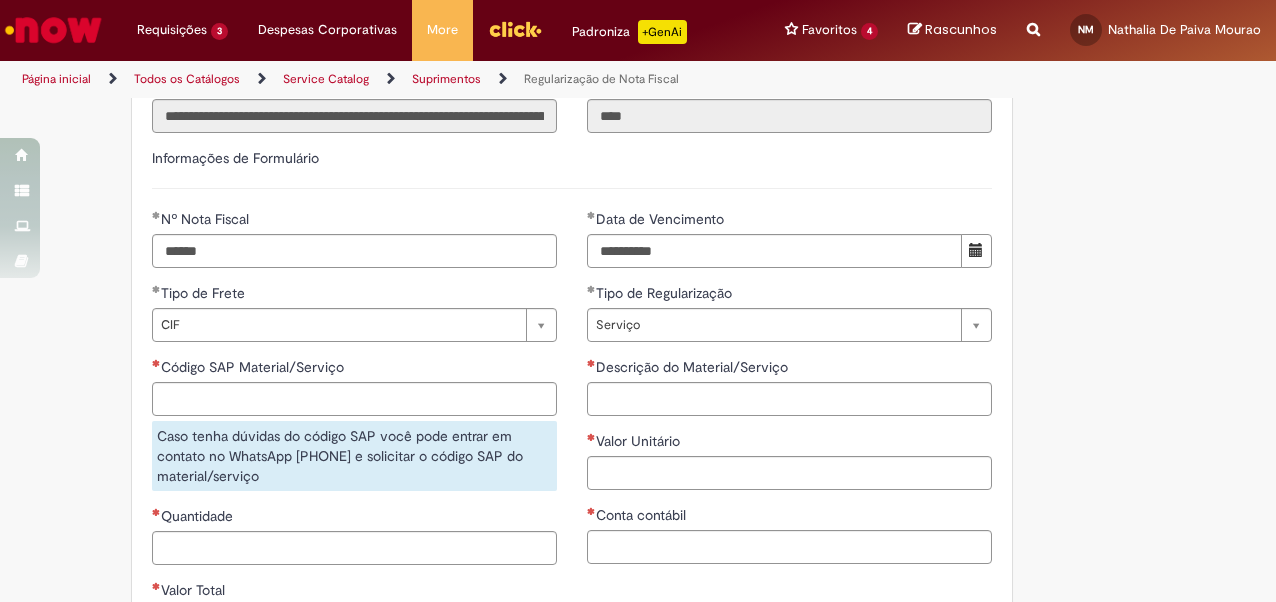 scroll, scrollTop: 906, scrollLeft: 0, axis: vertical 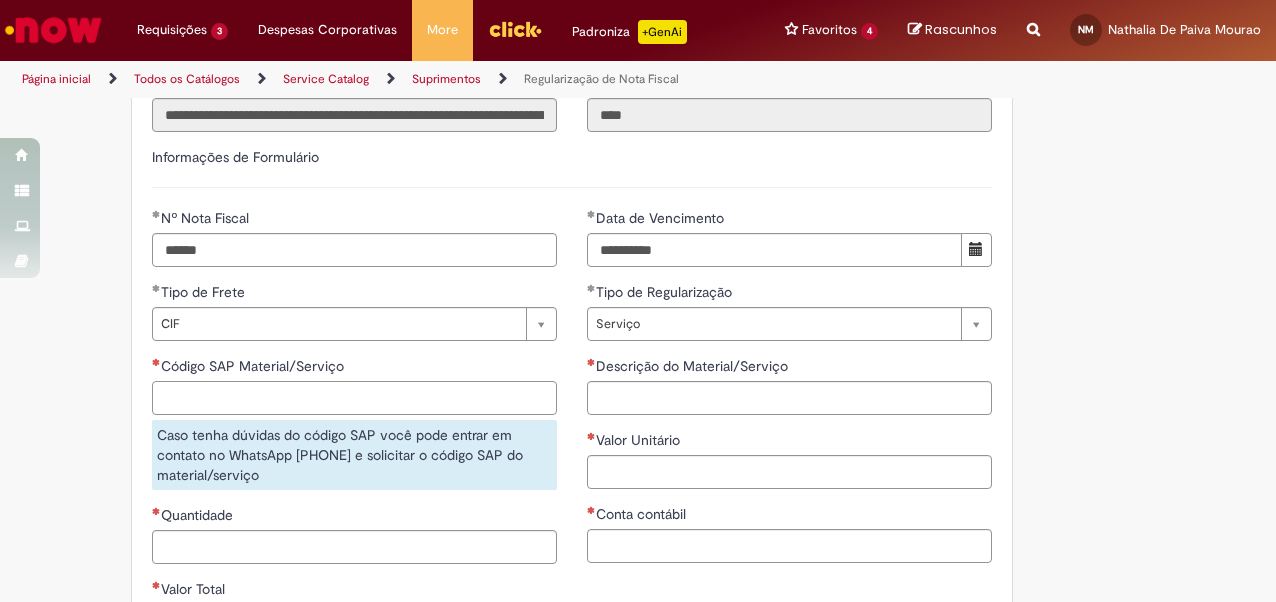 click on "Código SAP Material/Serviço" at bounding box center [354, 398] 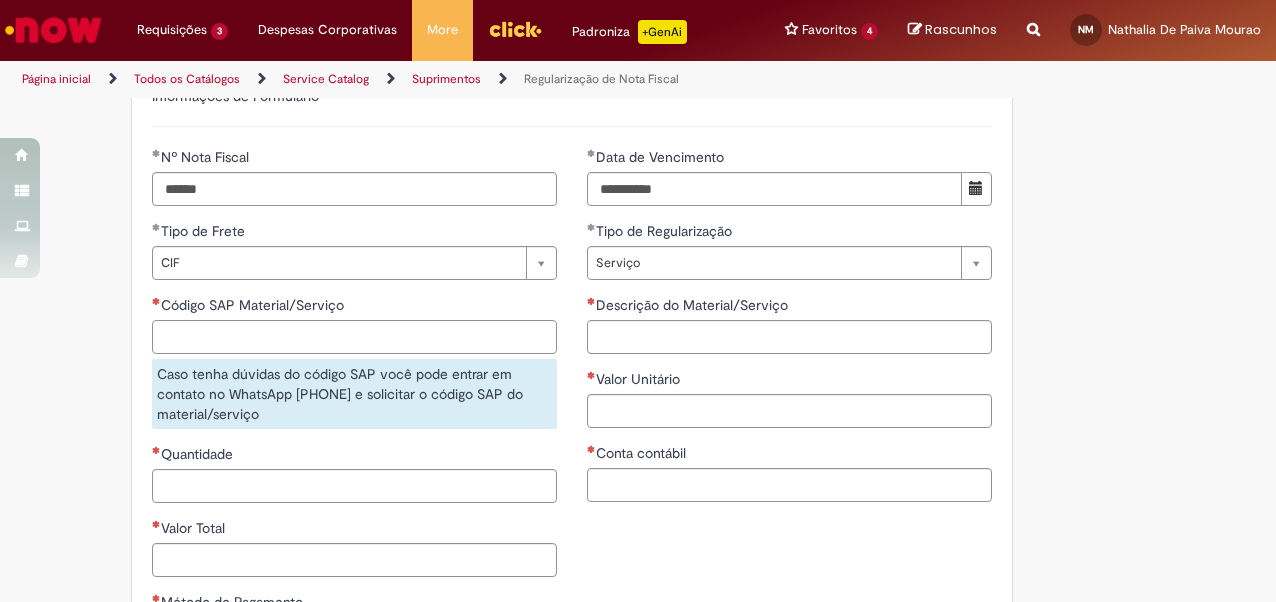 scroll, scrollTop: 972, scrollLeft: 0, axis: vertical 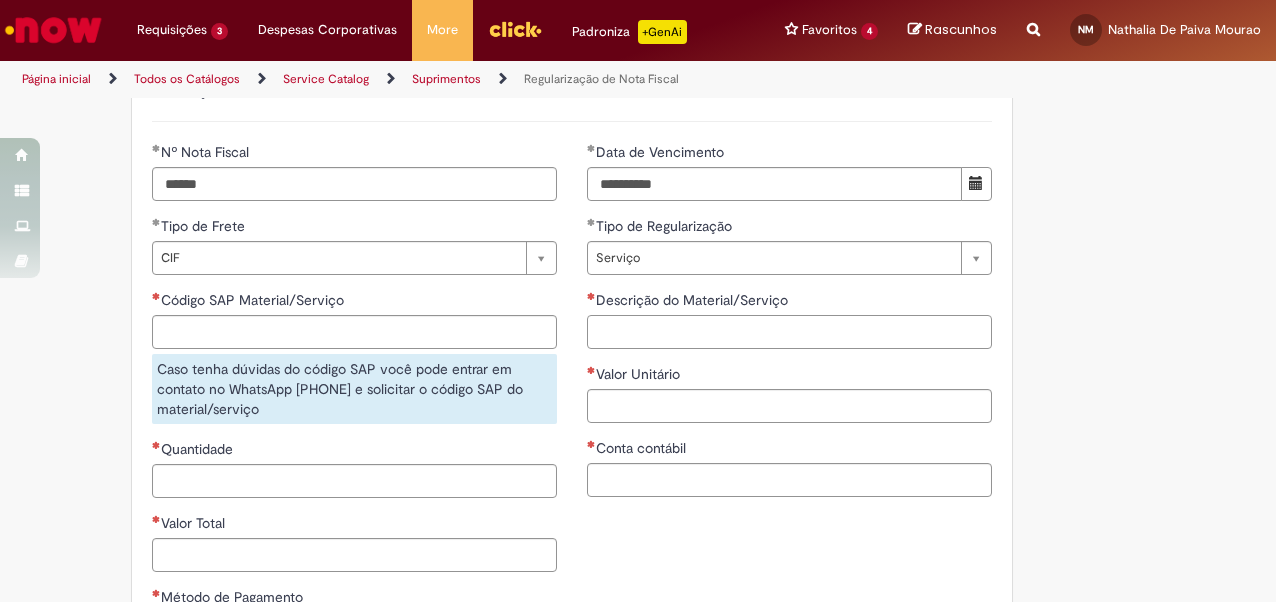 click on "Descrição do Material/Serviço" at bounding box center (789, 332) 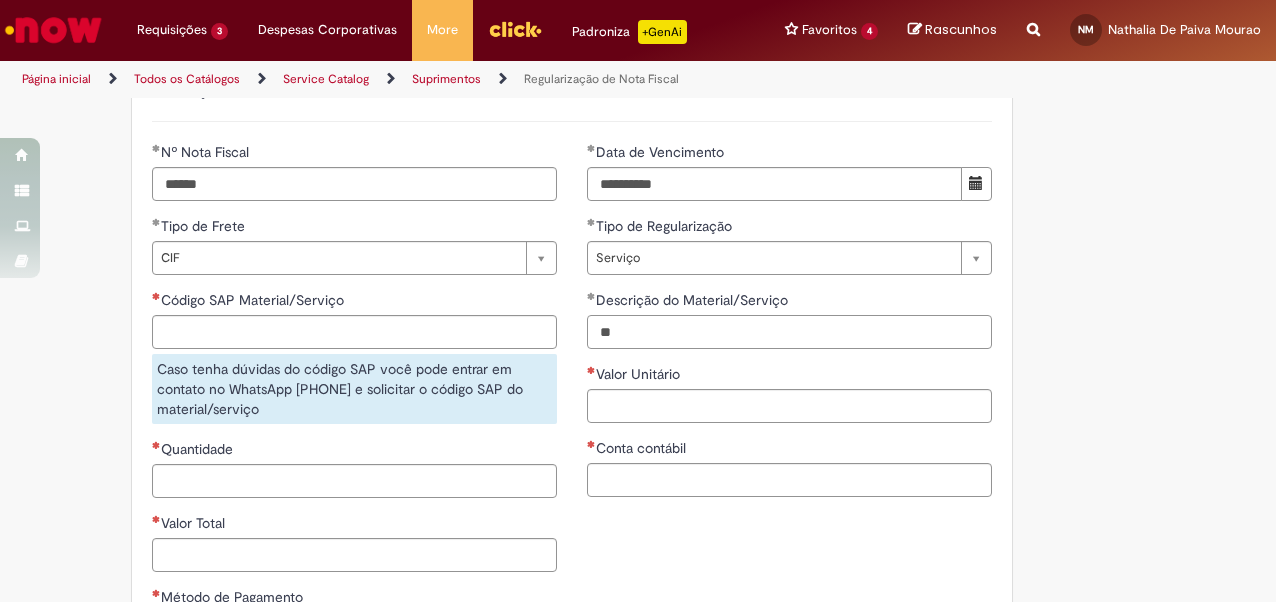 type on "*" 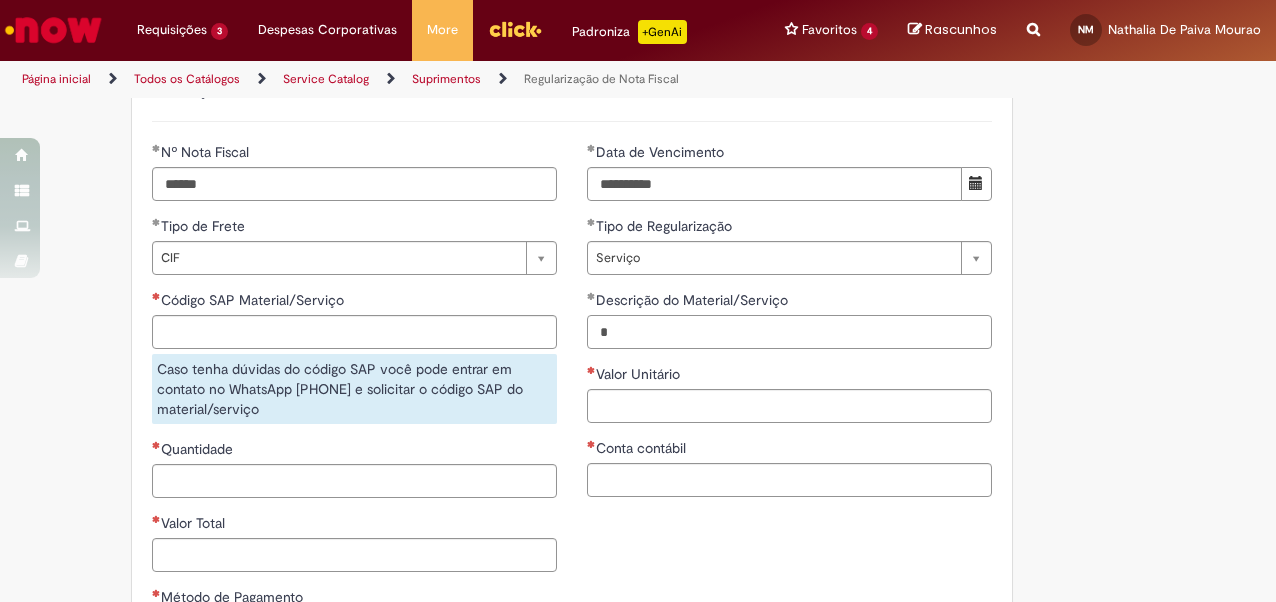 type 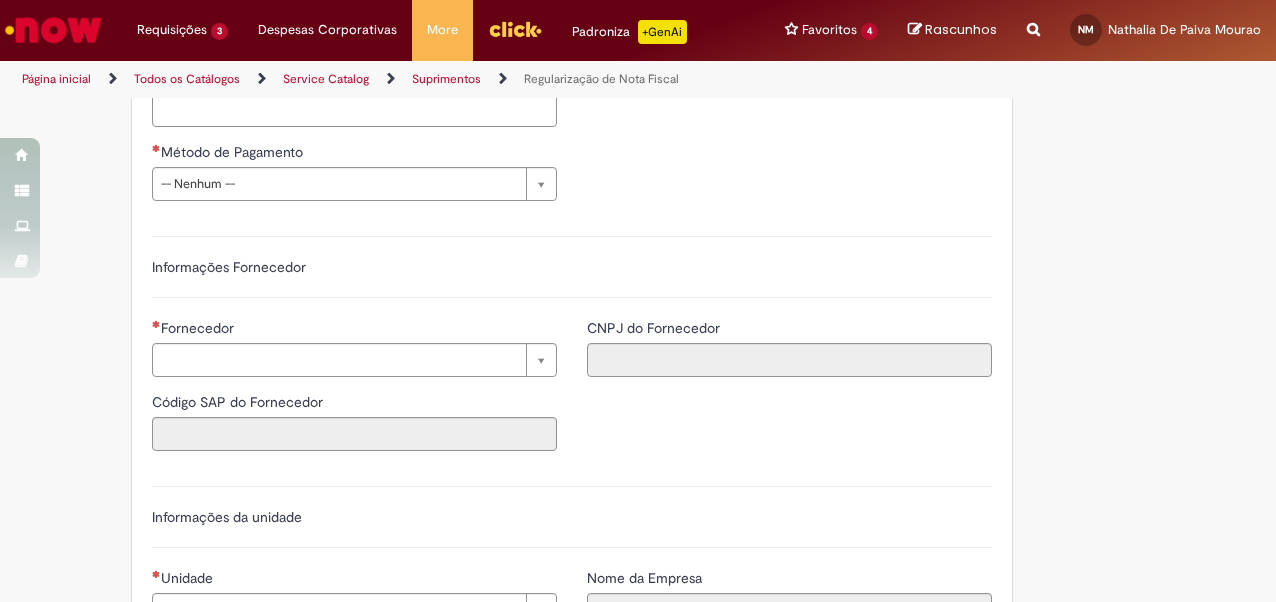 scroll, scrollTop: 1418, scrollLeft: 0, axis: vertical 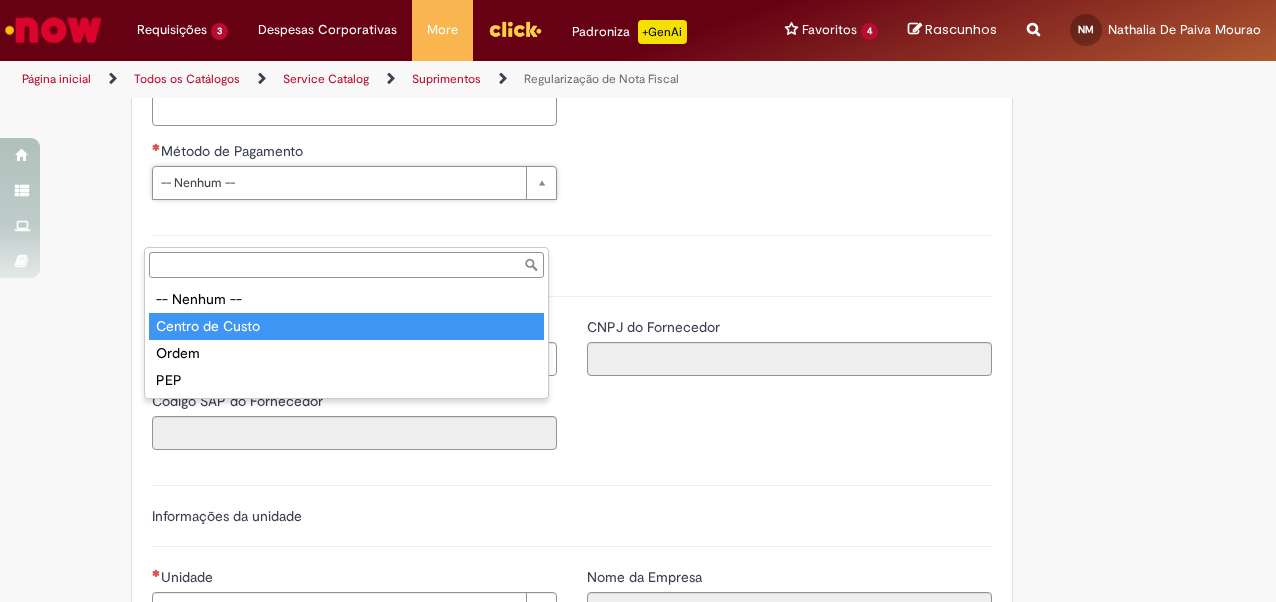 type on "**********" 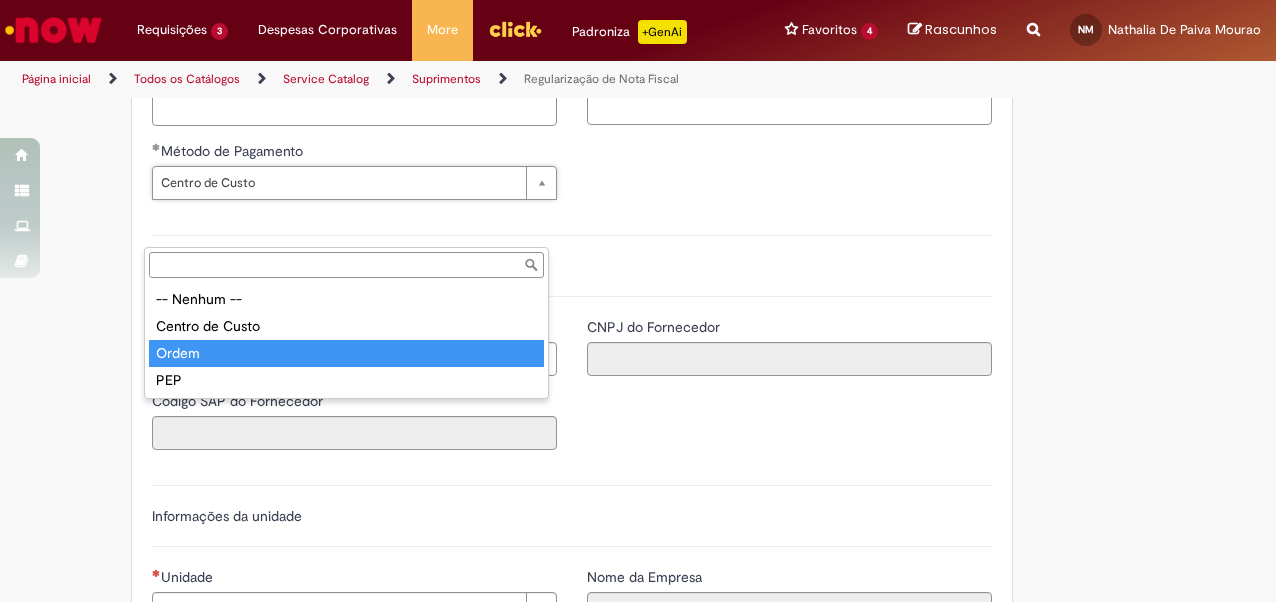 type on "*****" 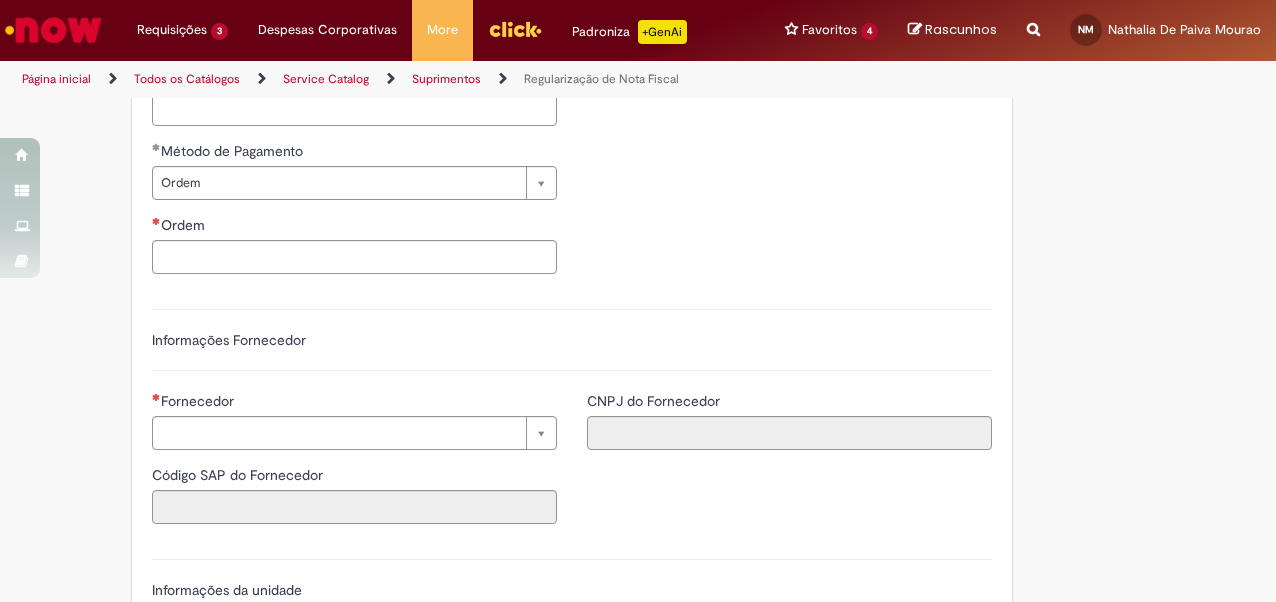 scroll, scrollTop: 0, scrollLeft: 0, axis: both 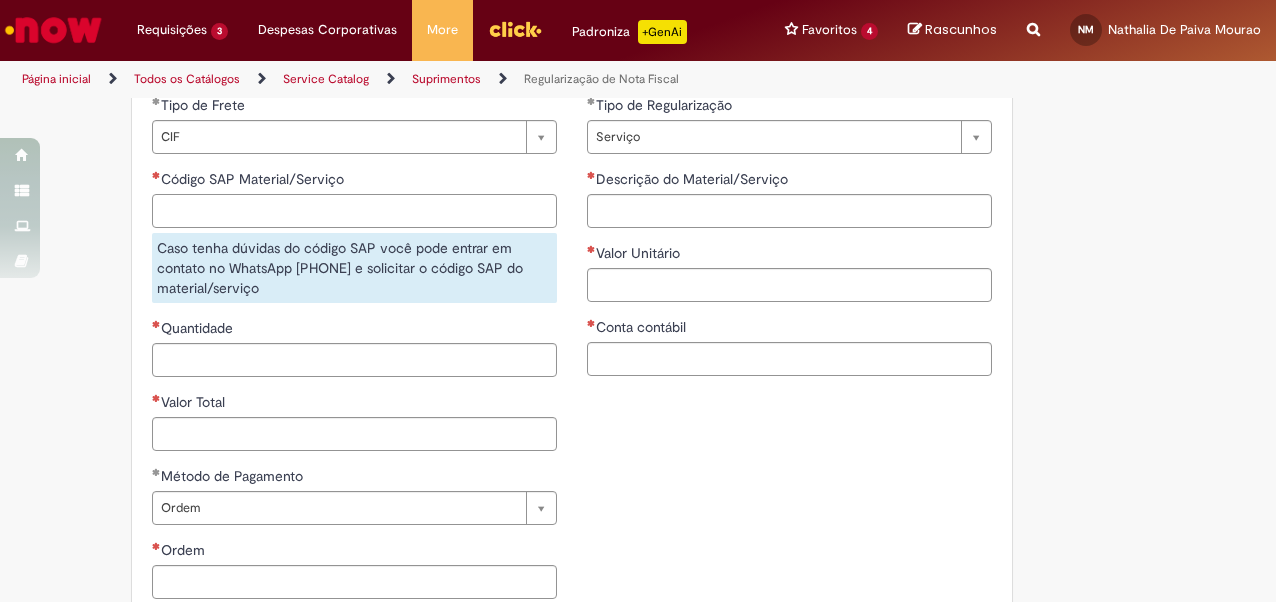 click on "Código SAP Material/Serviço" at bounding box center (354, 211) 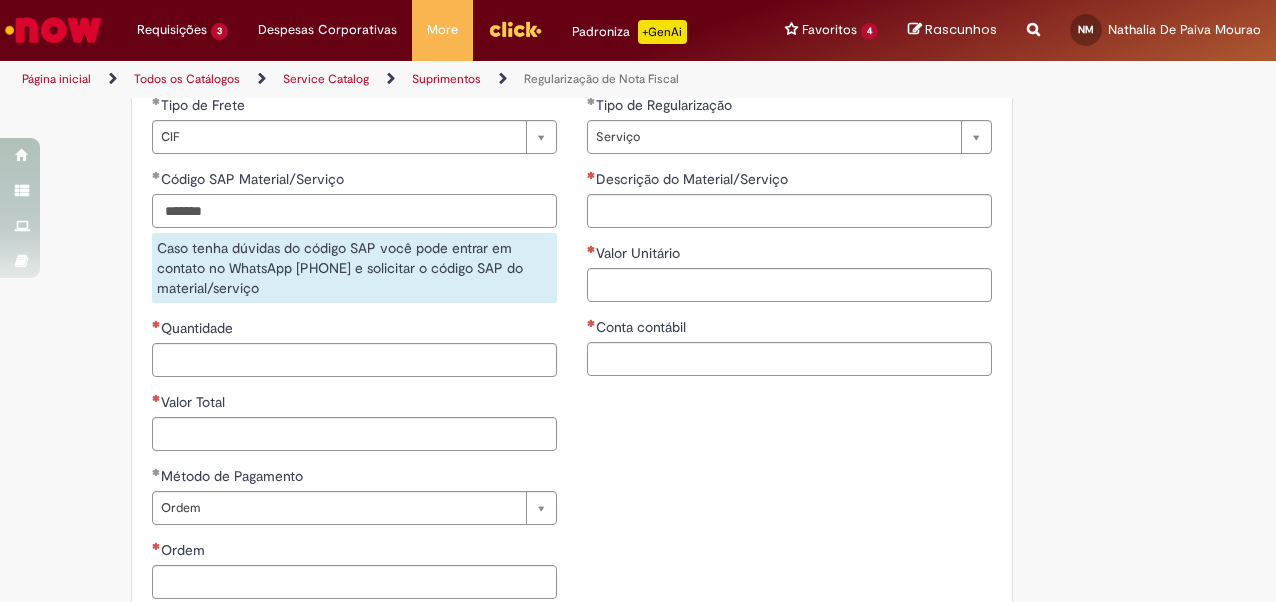 type on "*******" 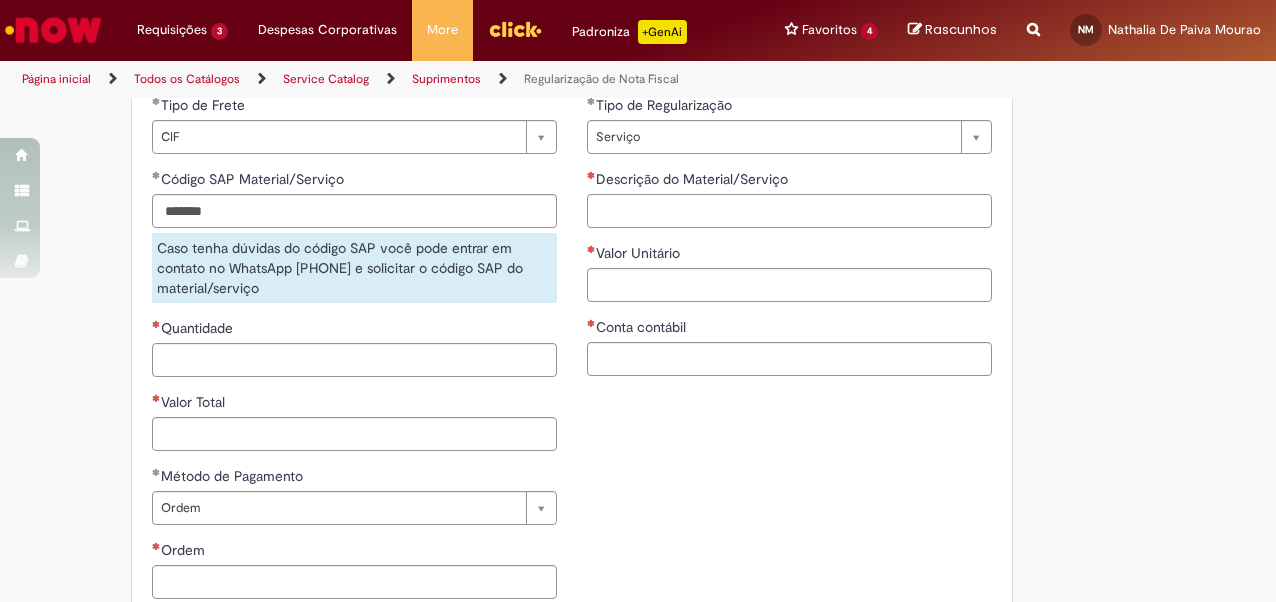 click on "Descrição do Material/Serviço" at bounding box center (789, 211) 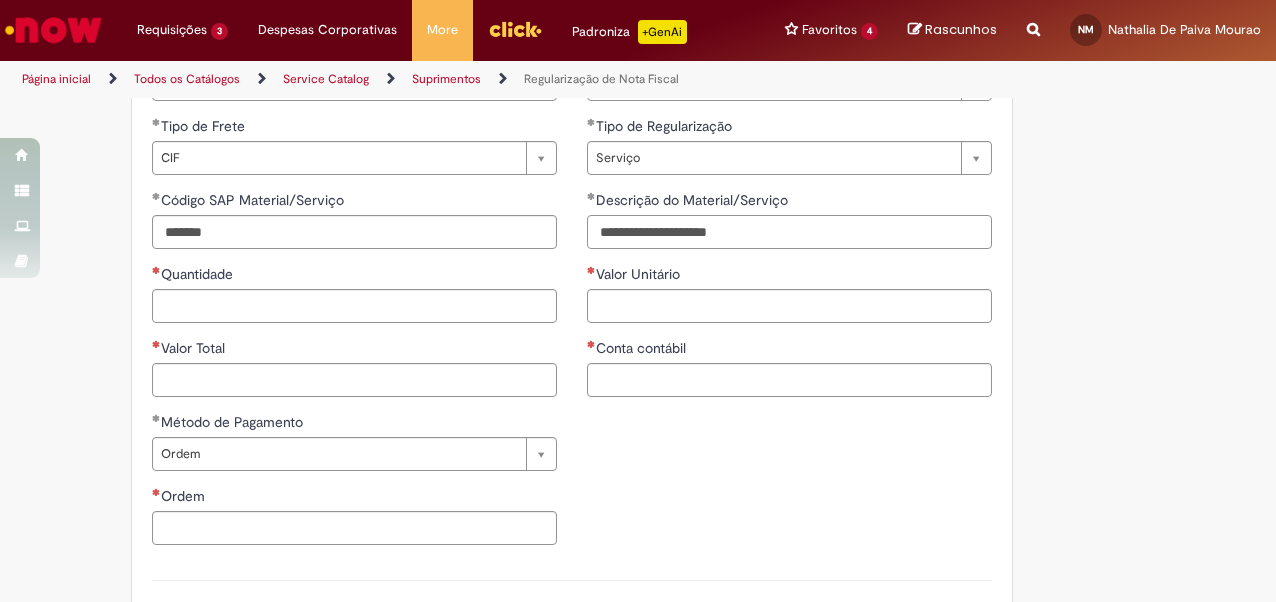 scroll, scrollTop: 1074, scrollLeft: 0, axis: vertical 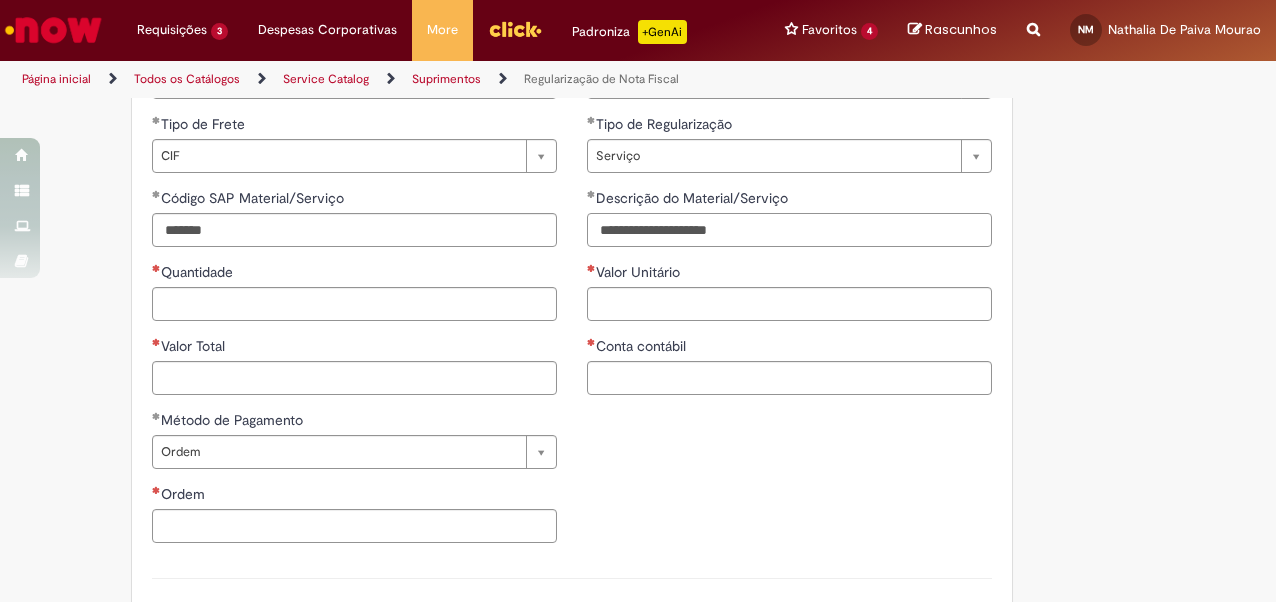 type on "**********" 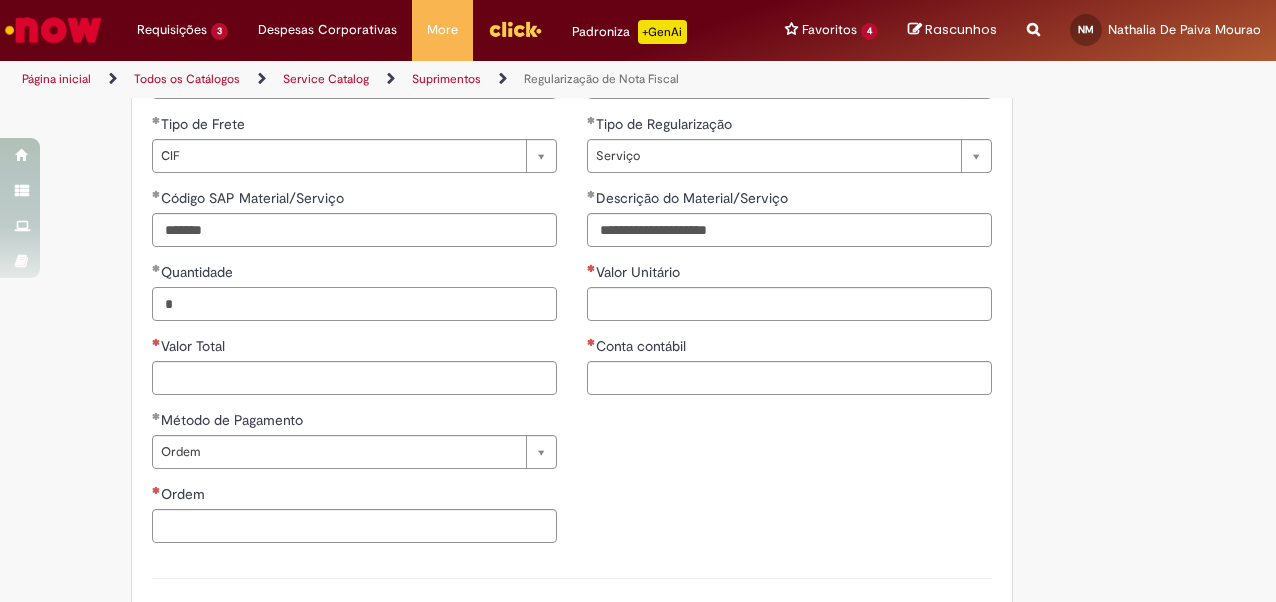 type on "*" 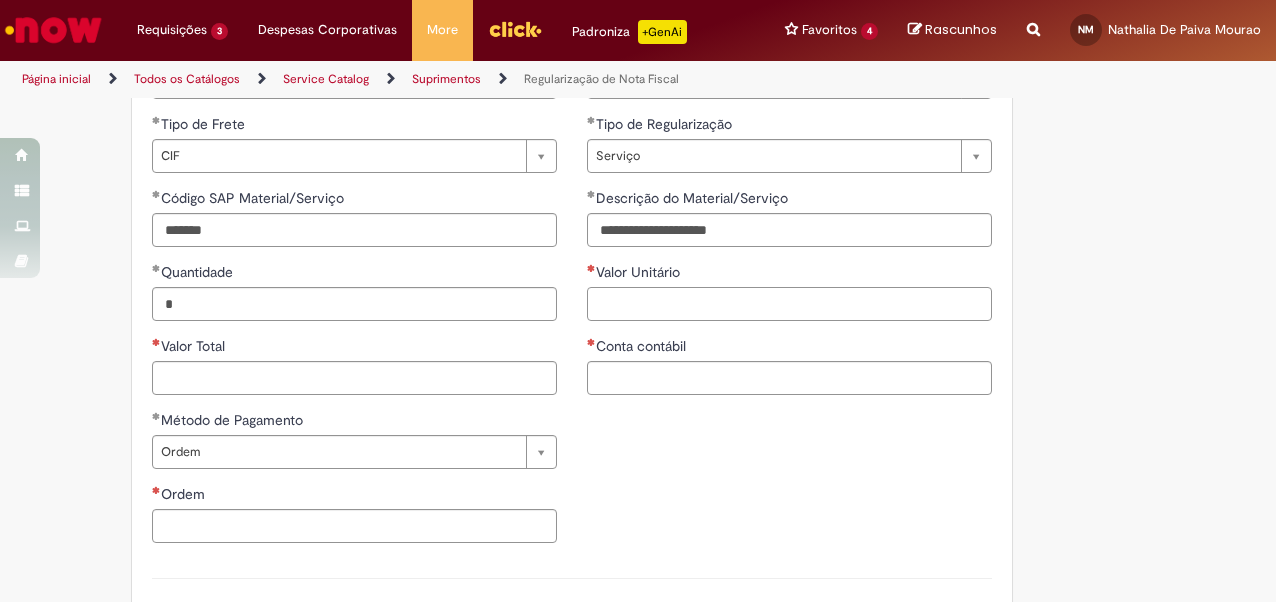 click on "Valor Unitário" at bounding box center (789, 304) 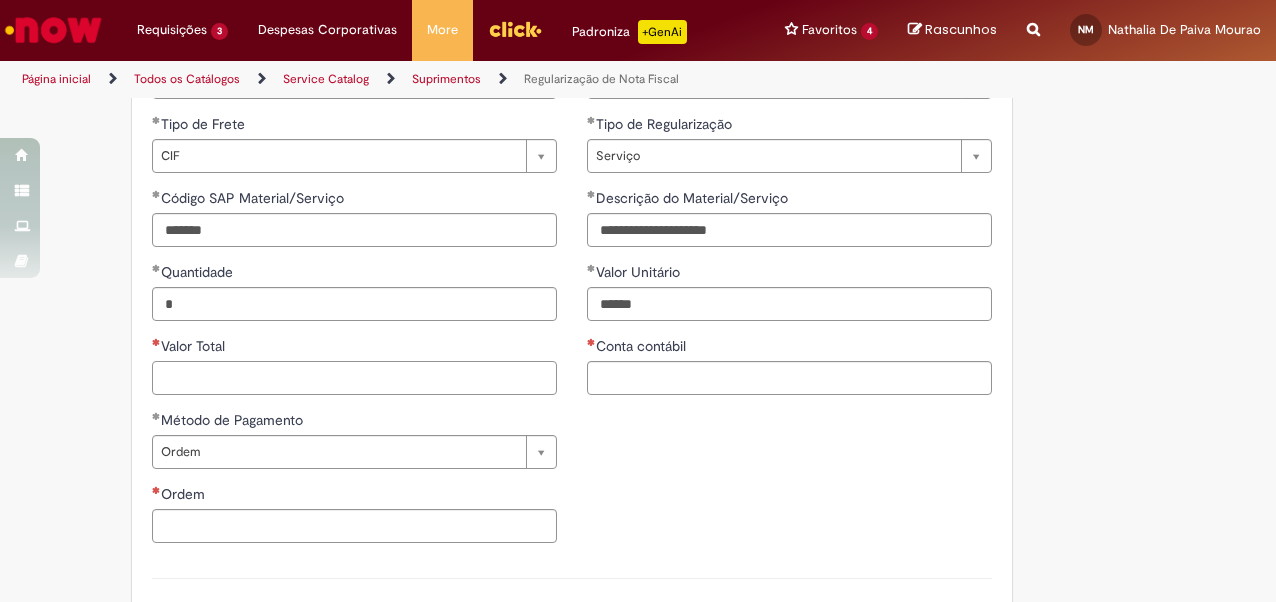type on "**********" 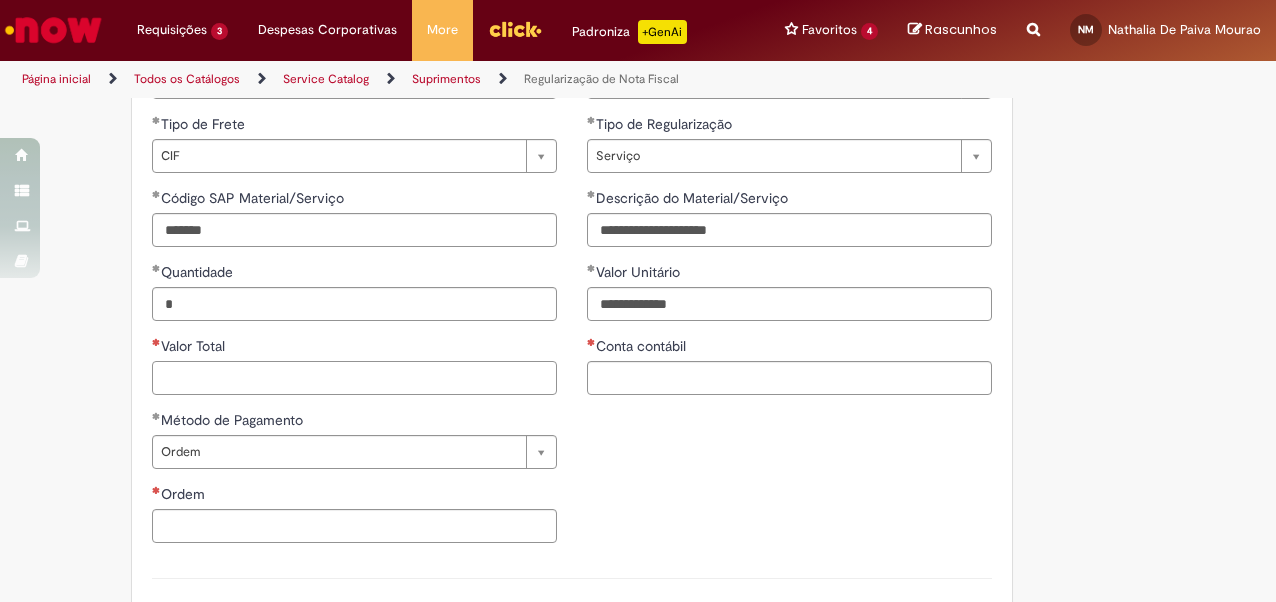 click on "Valor Total" at bounding box center [354, 378] 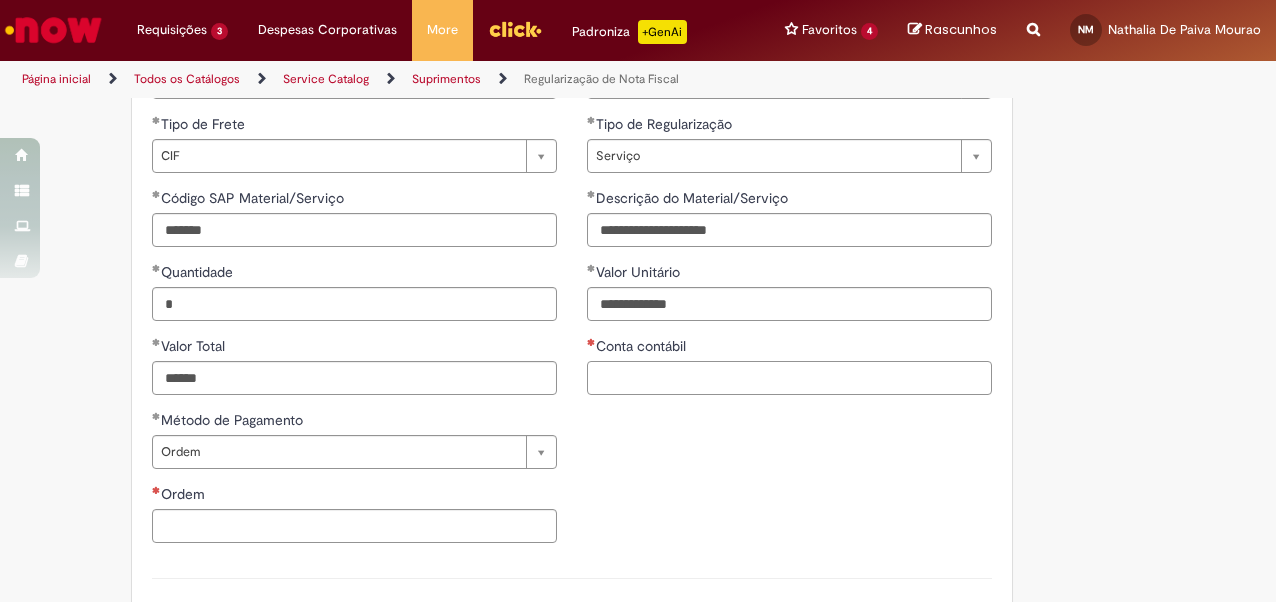 click on "Conta contábil" at bounding box center [789, 378] 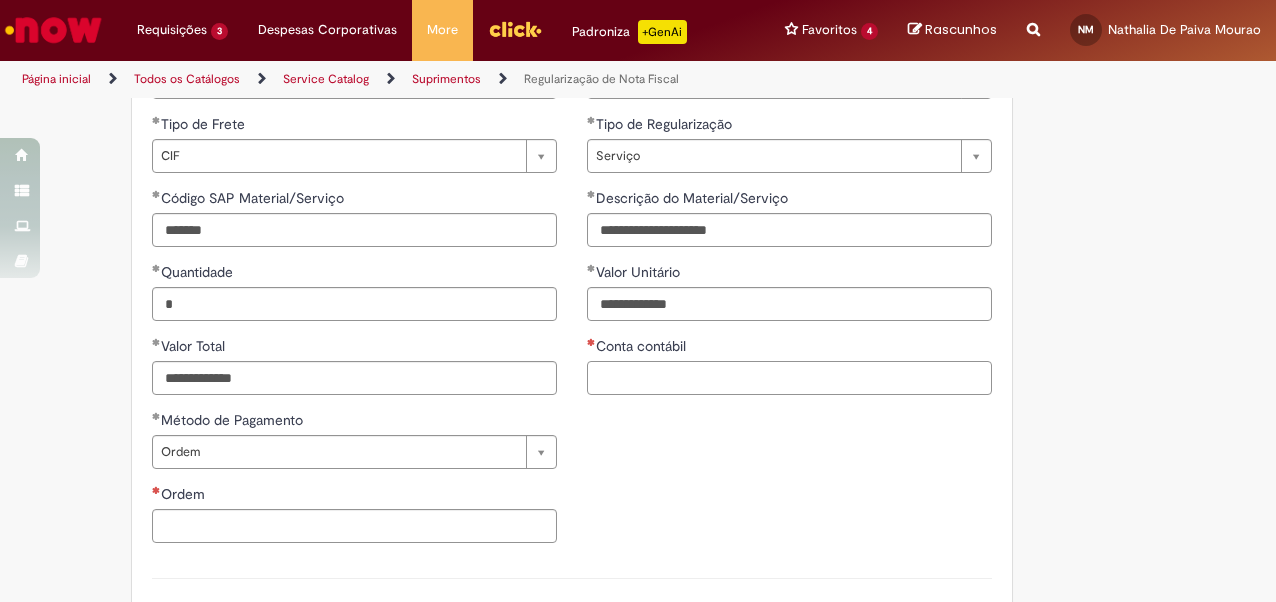 paste on "*******" 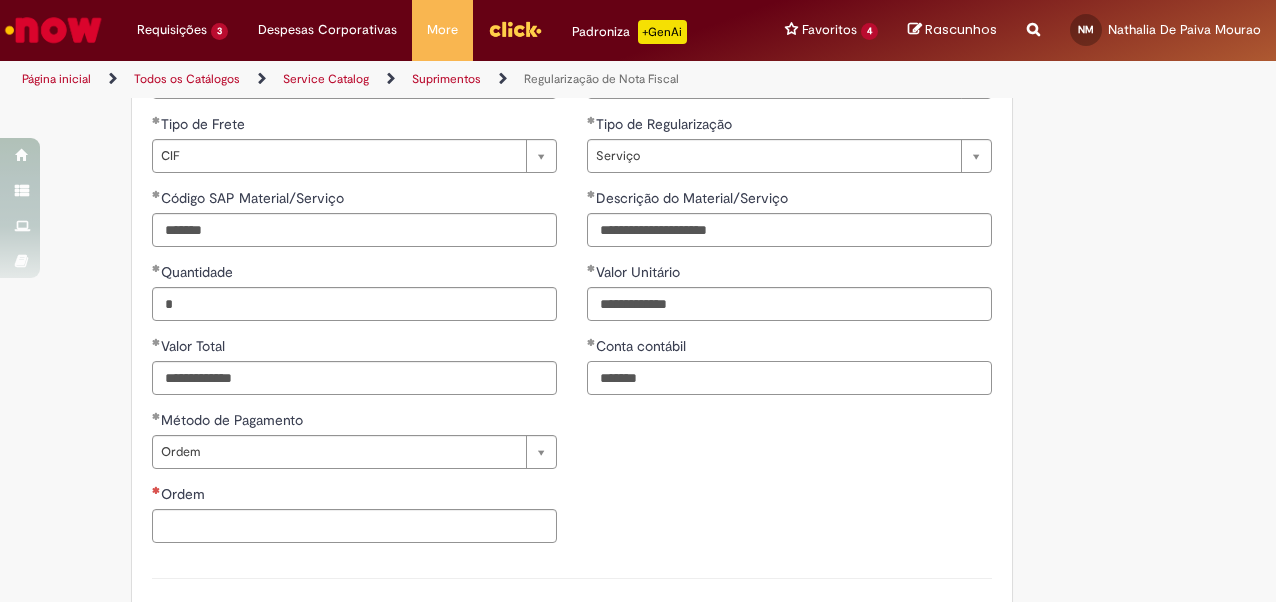 scroll, scrollTop: 1108, scrollLeft: 0, axis: vertical 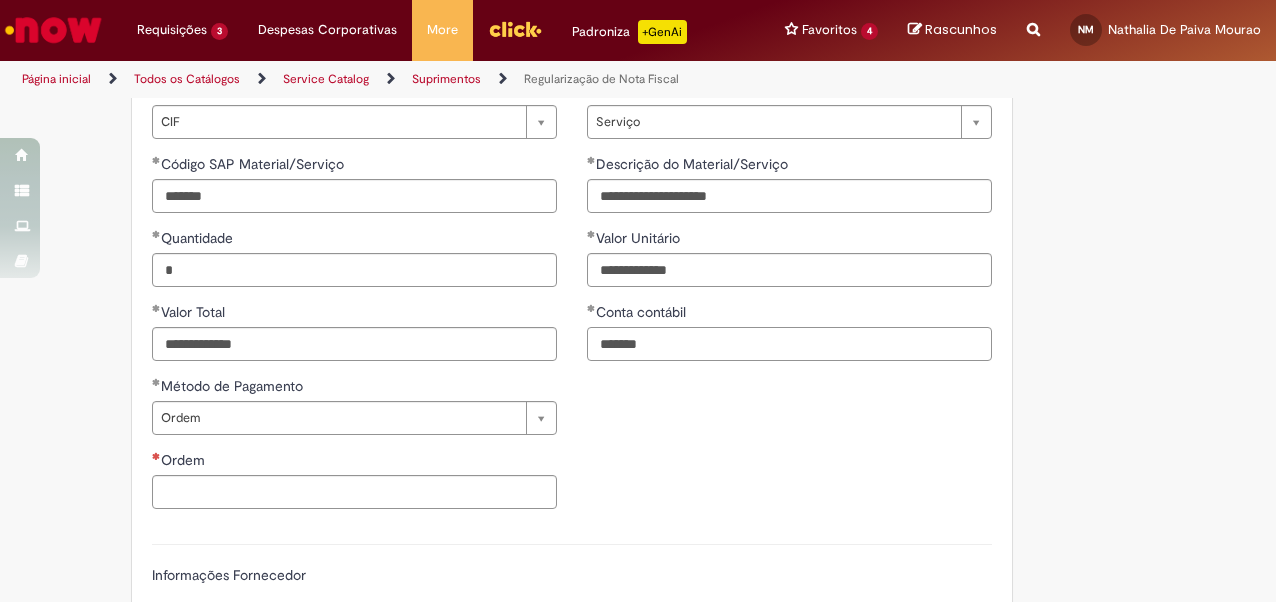 type on "*******" 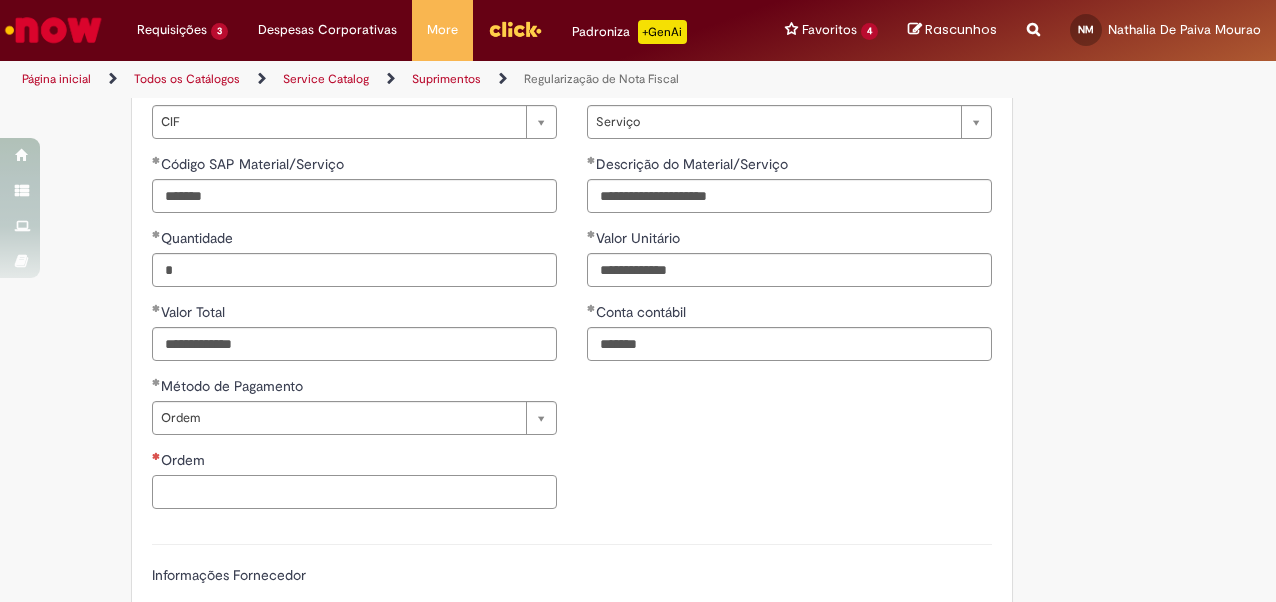 click on "Ordem" at bounding box center [354, 492] 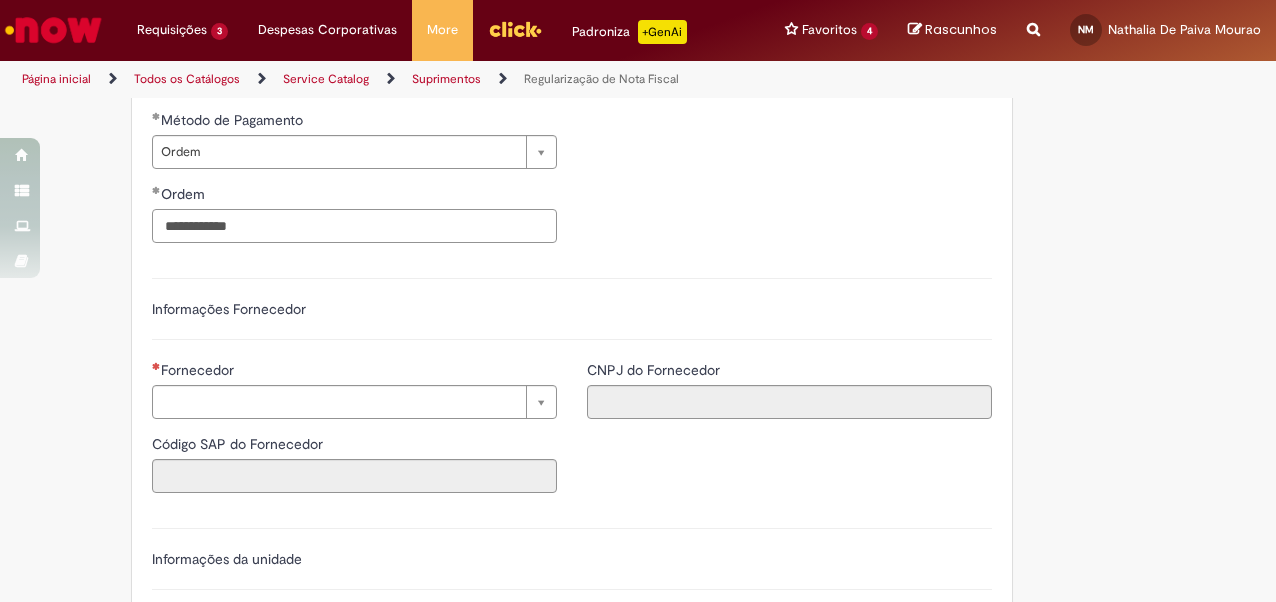 scroll, scrollTop: 1381, scrollLeft: 0, axis: vertical 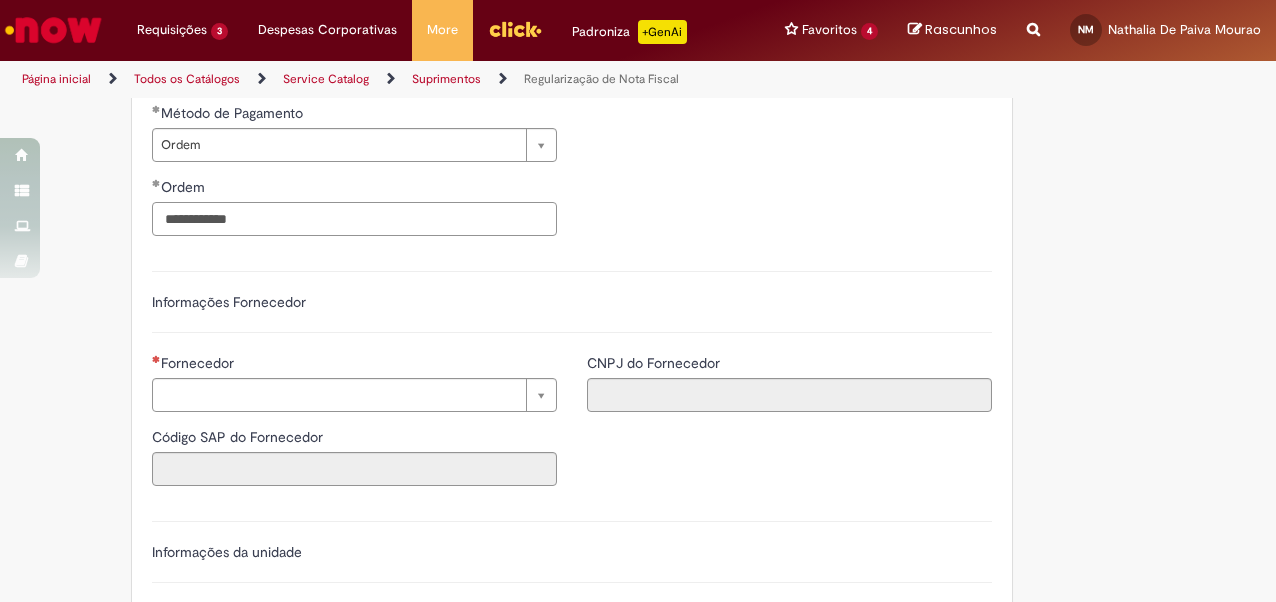 type on "**********" 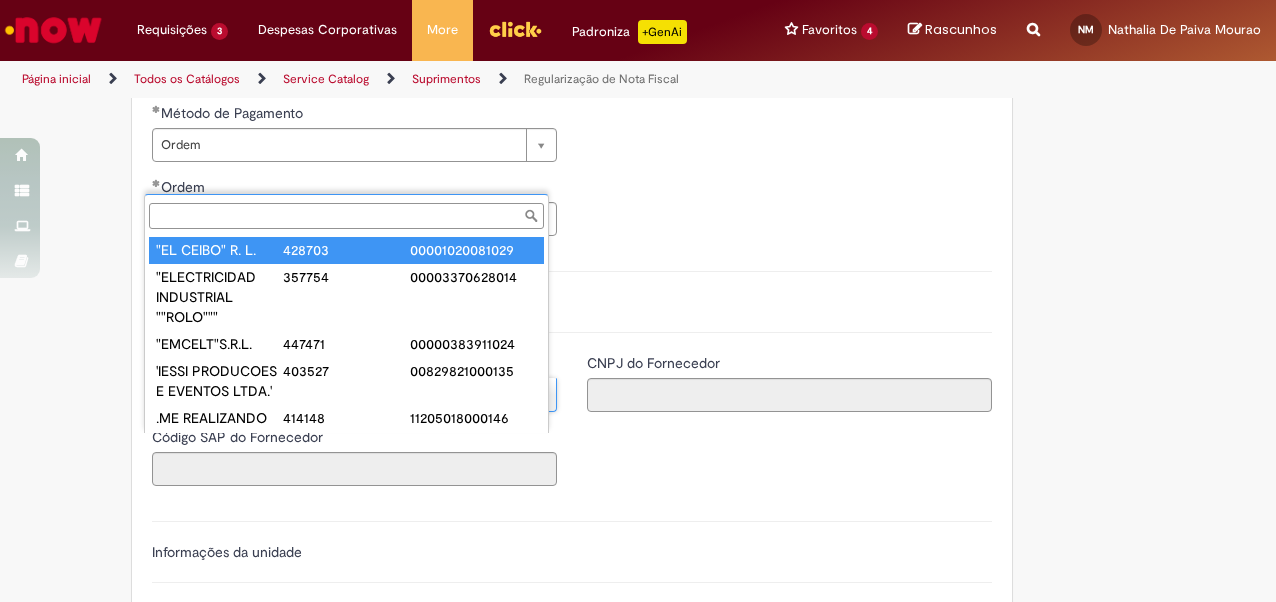 paste on "**********" 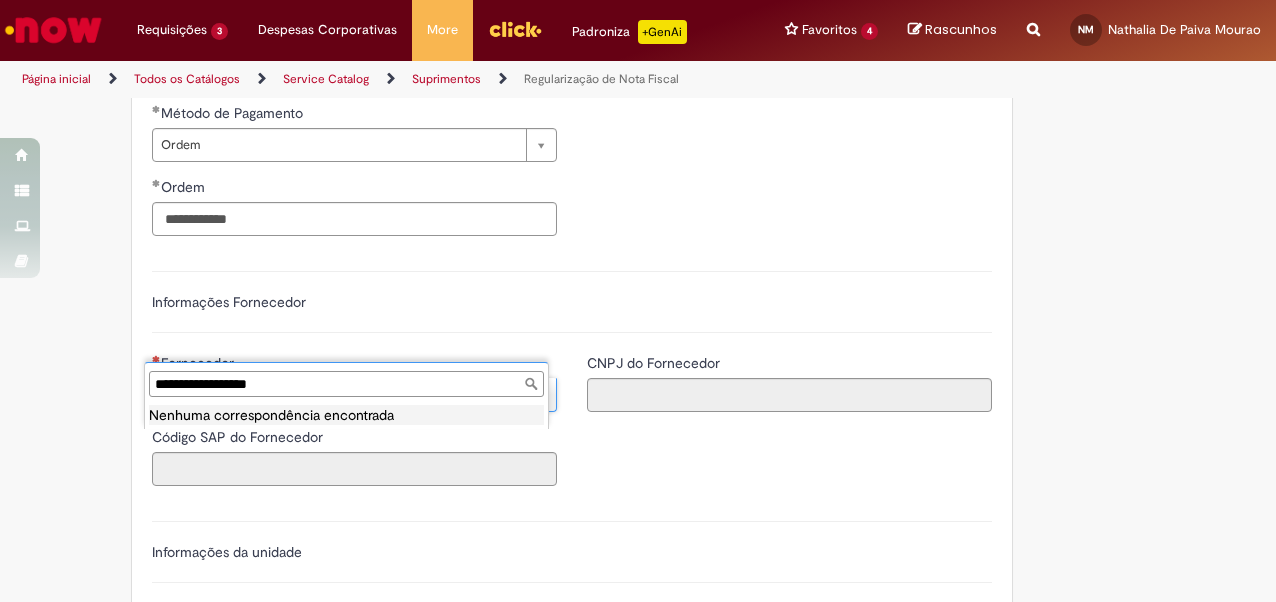 click on "**********" at bounding box center (346, 384) 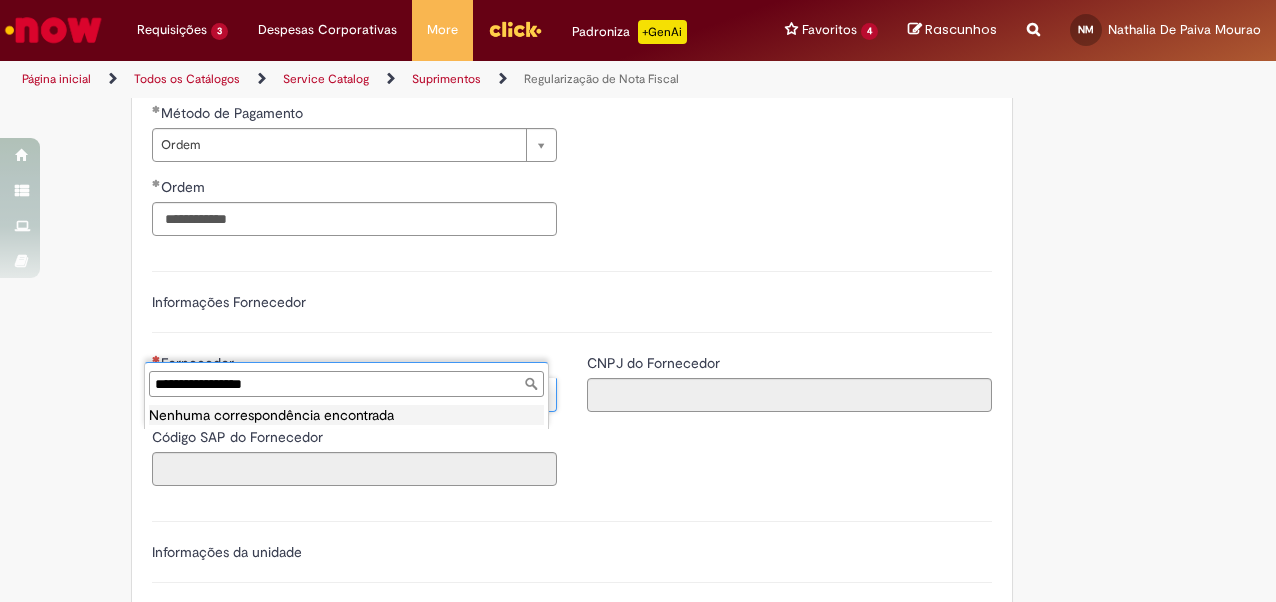 click on "**********" at bounding box center (346, 384) 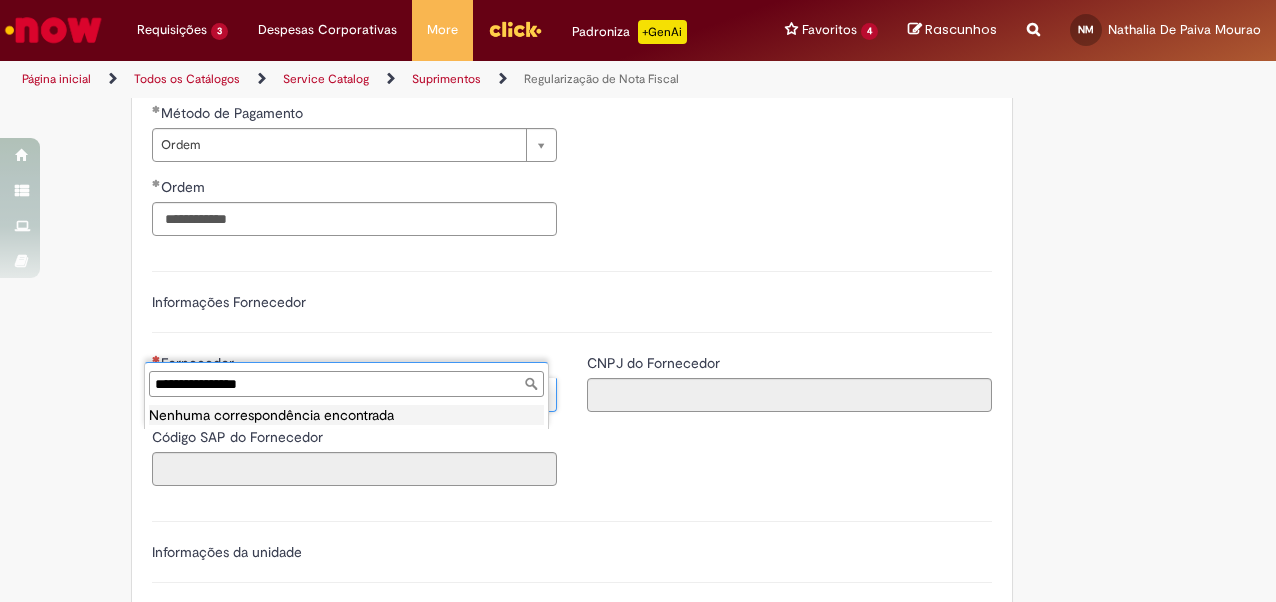 click on "**********" at bounding box center [346, 384] 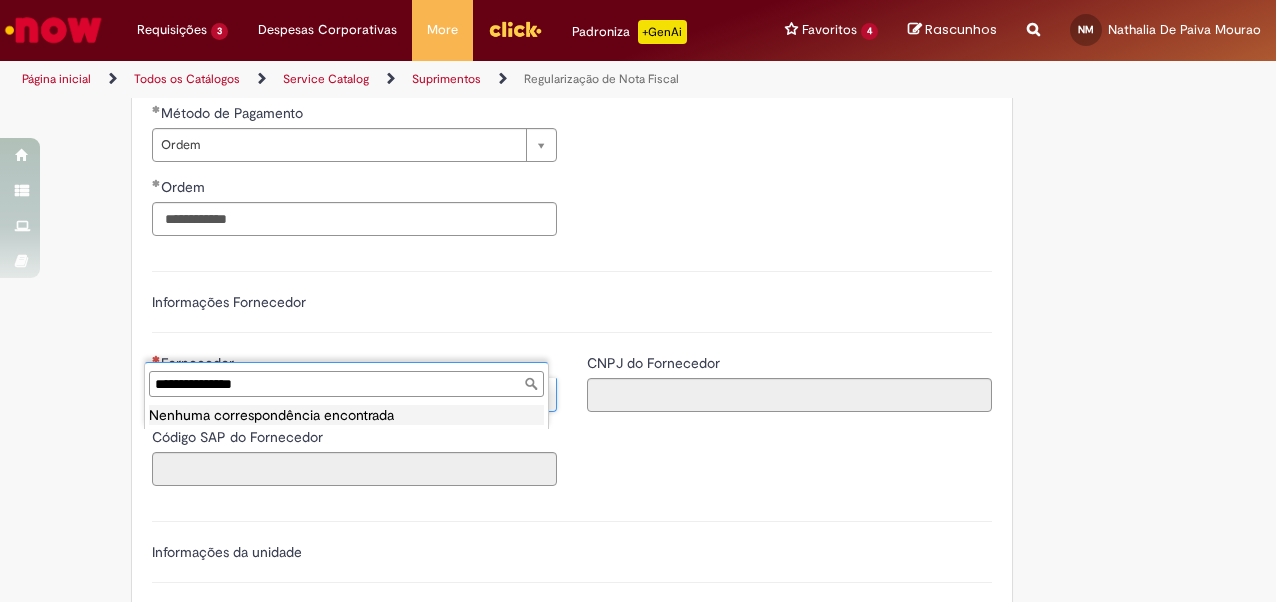 click on "**********" at bounding box center [346, 384] 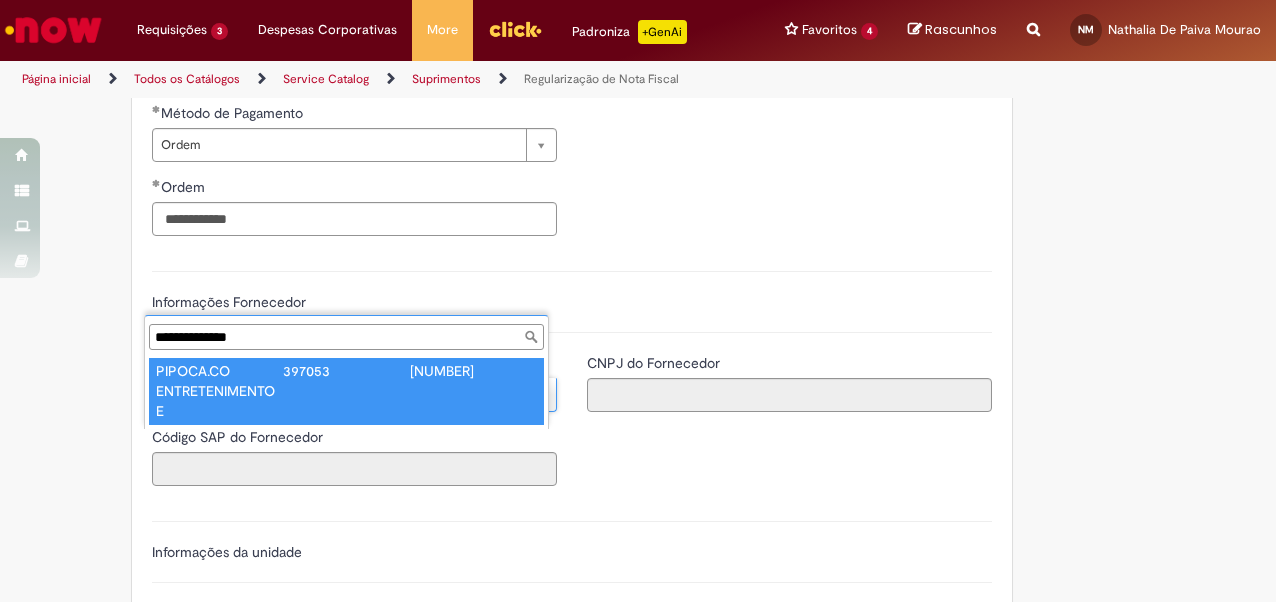 type on "**********" 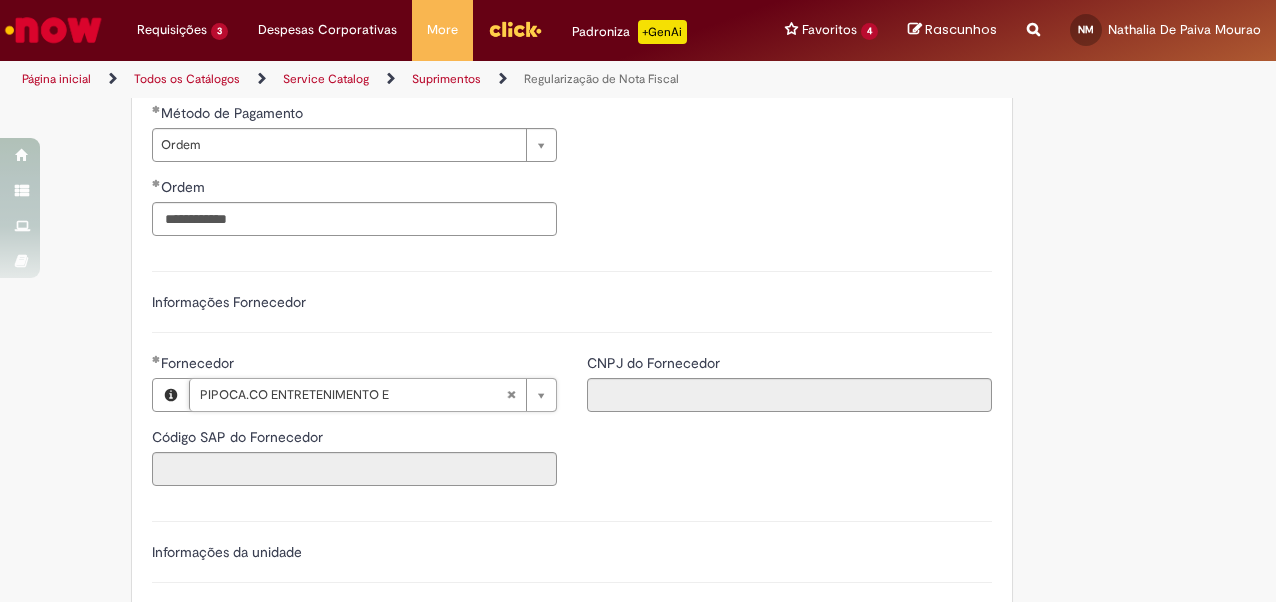 type on "******" 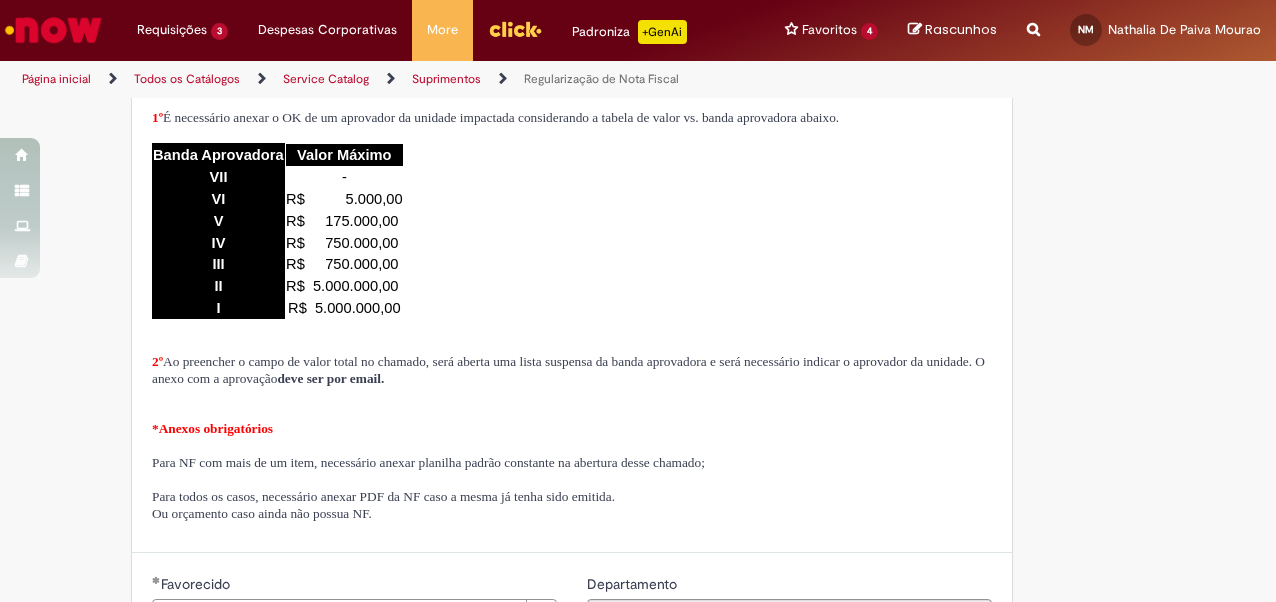 scroll, scrollTop: 184, scrollLeft: 0, axis: vertical 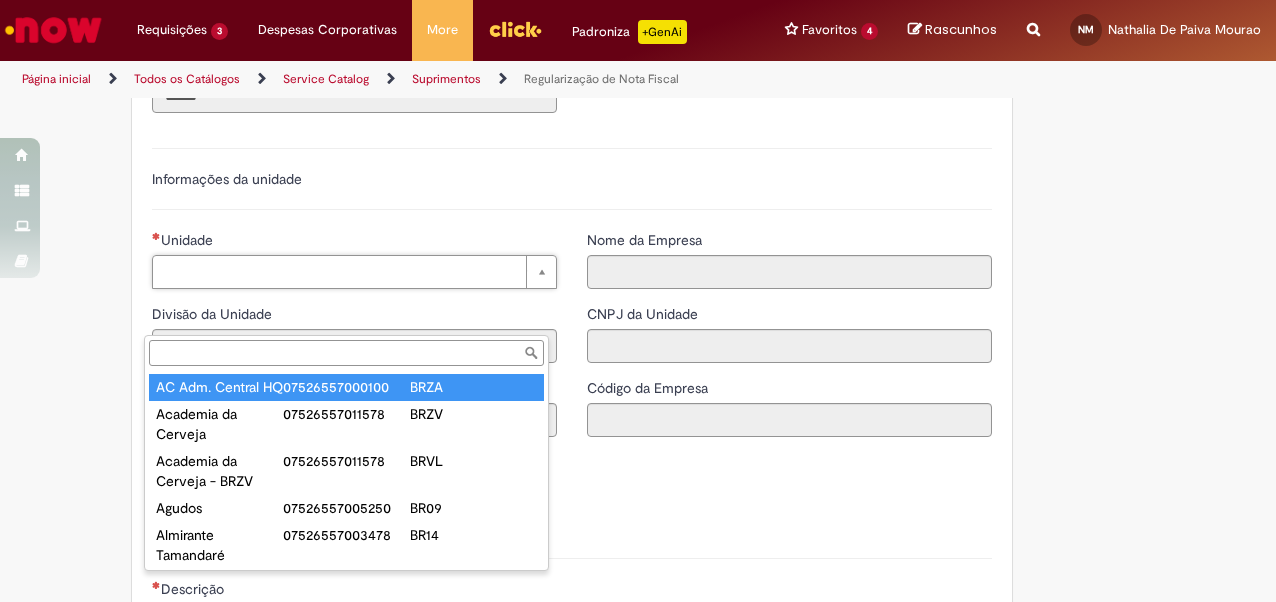 type on "**********" 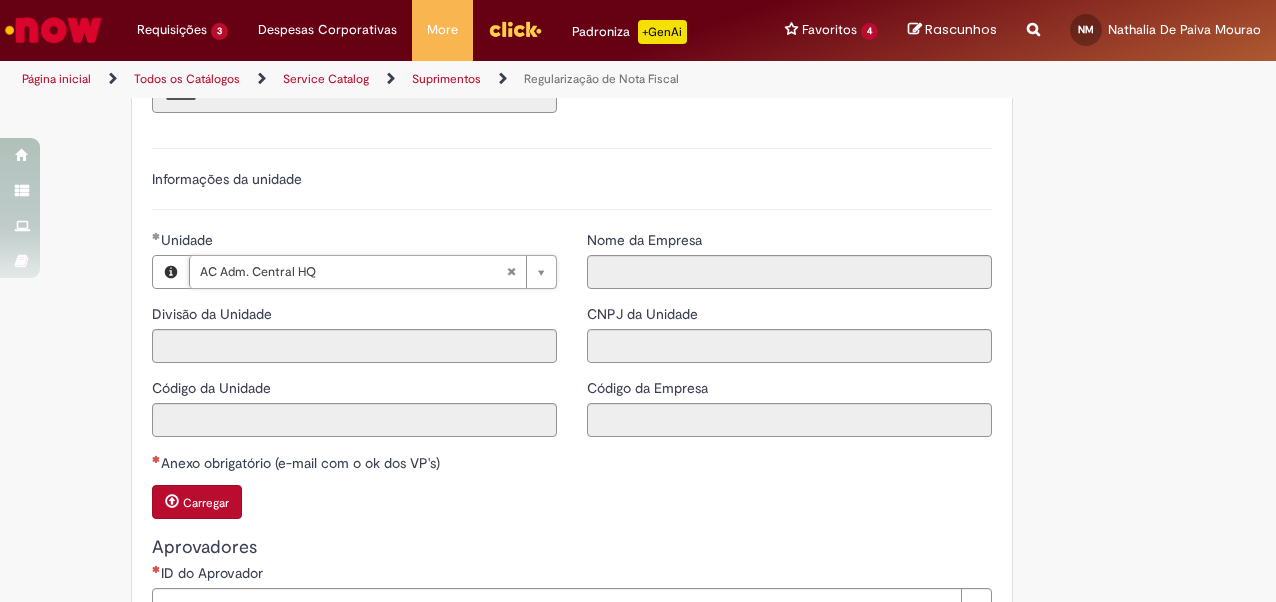type on "****" 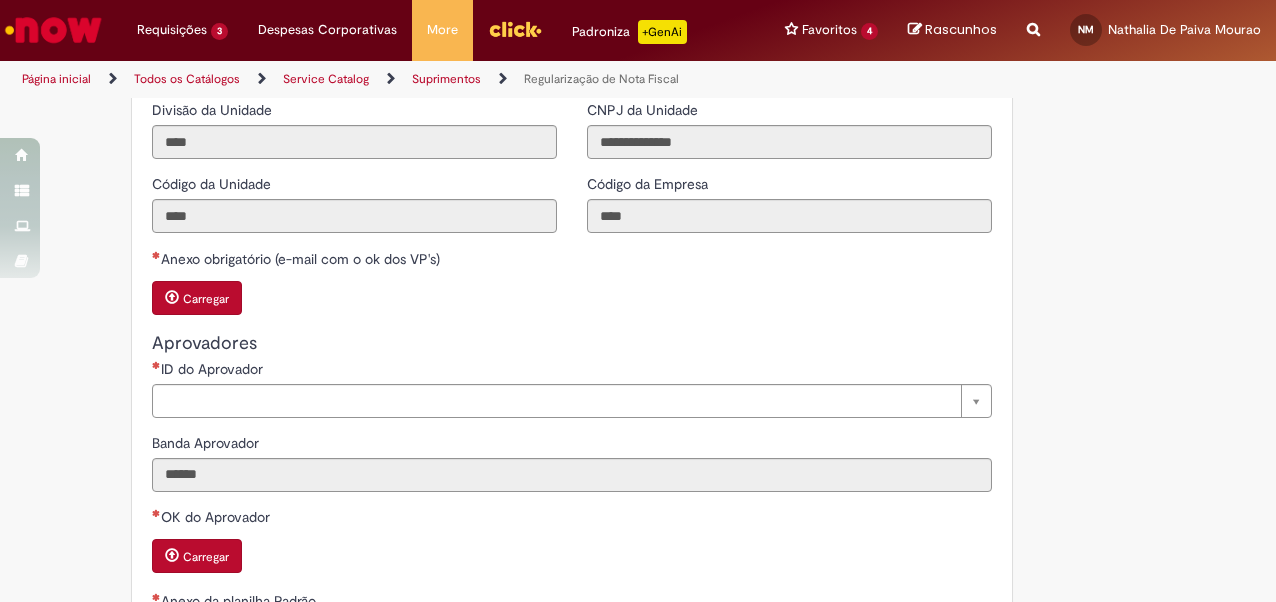 scroll, scrollTop: 1970, scrollLeft: 0, axis: vertical 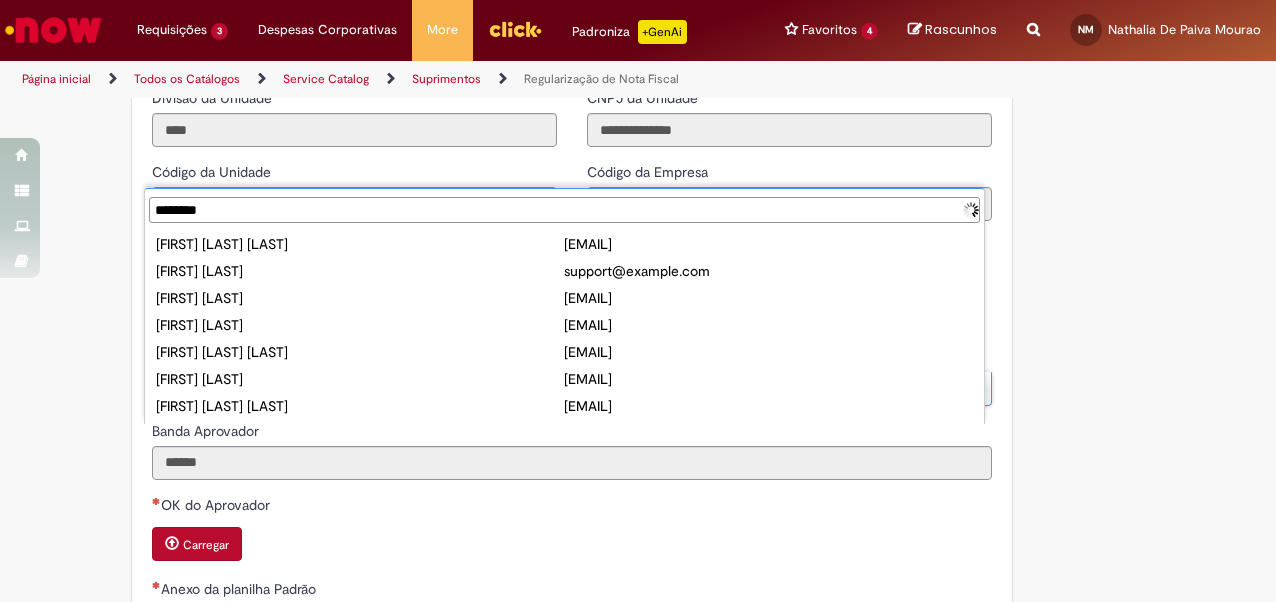 type on "*********" 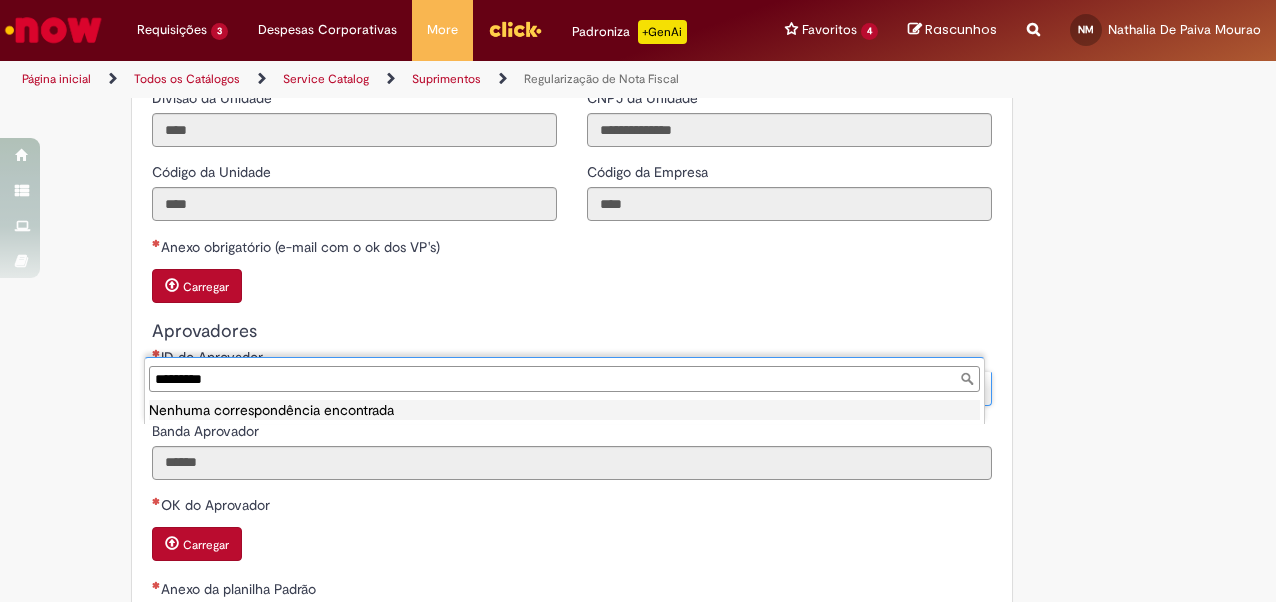 click on "*********" at bounding box center [564, 379] 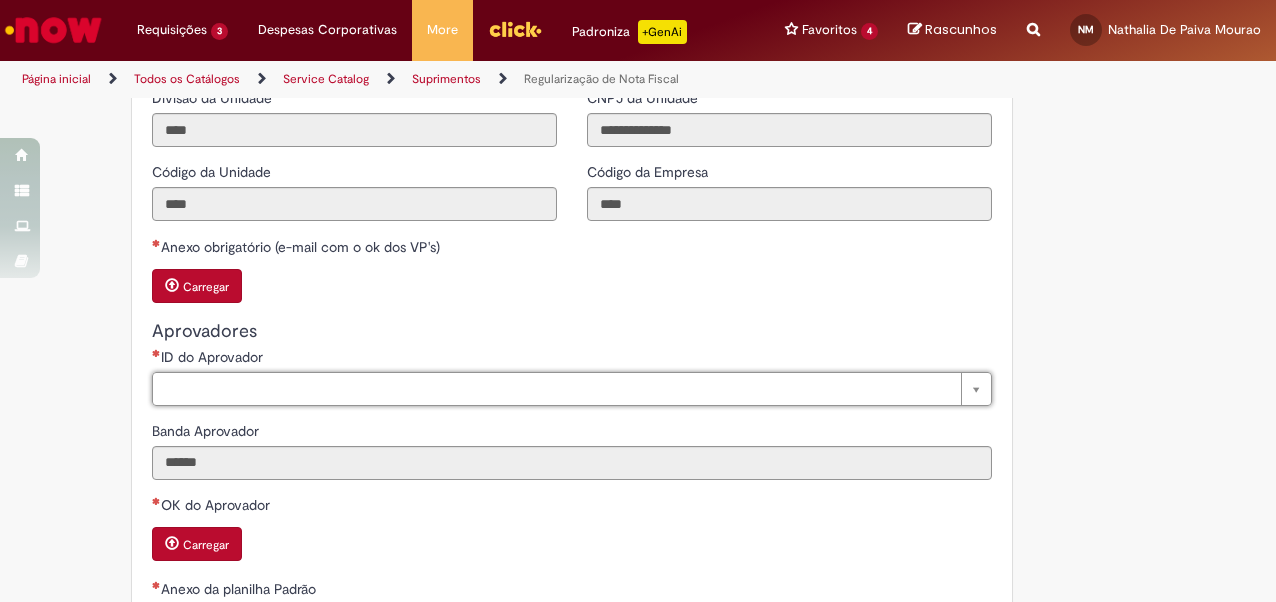 click on "ID do Aprovador" at bounding box center [572, 359] 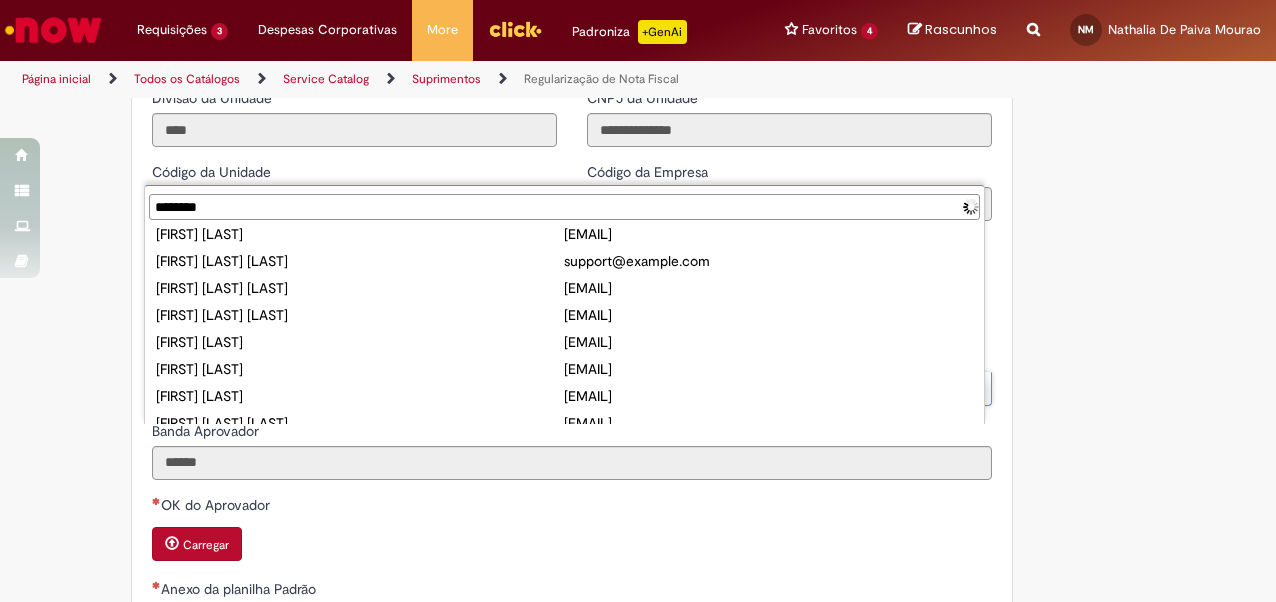 scroll, scrollTop: 0, scrollLeft: 0, axis: both 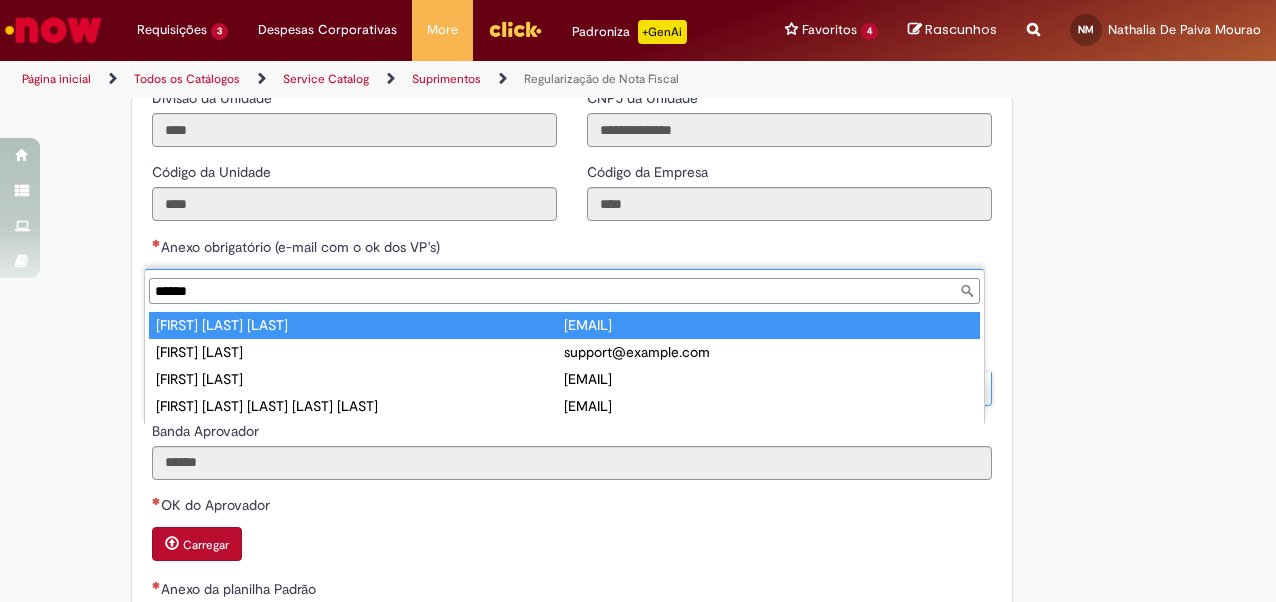 type on "*****" 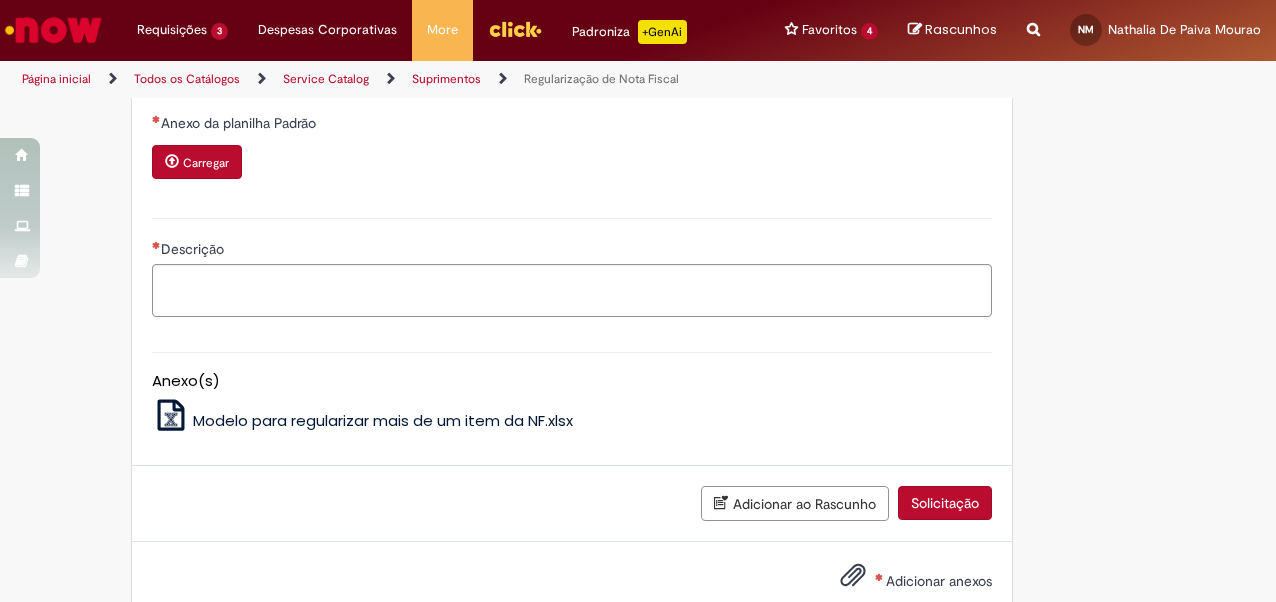 scroll, scrollTop: 2470, scrollLeft: 0, axis: vertical 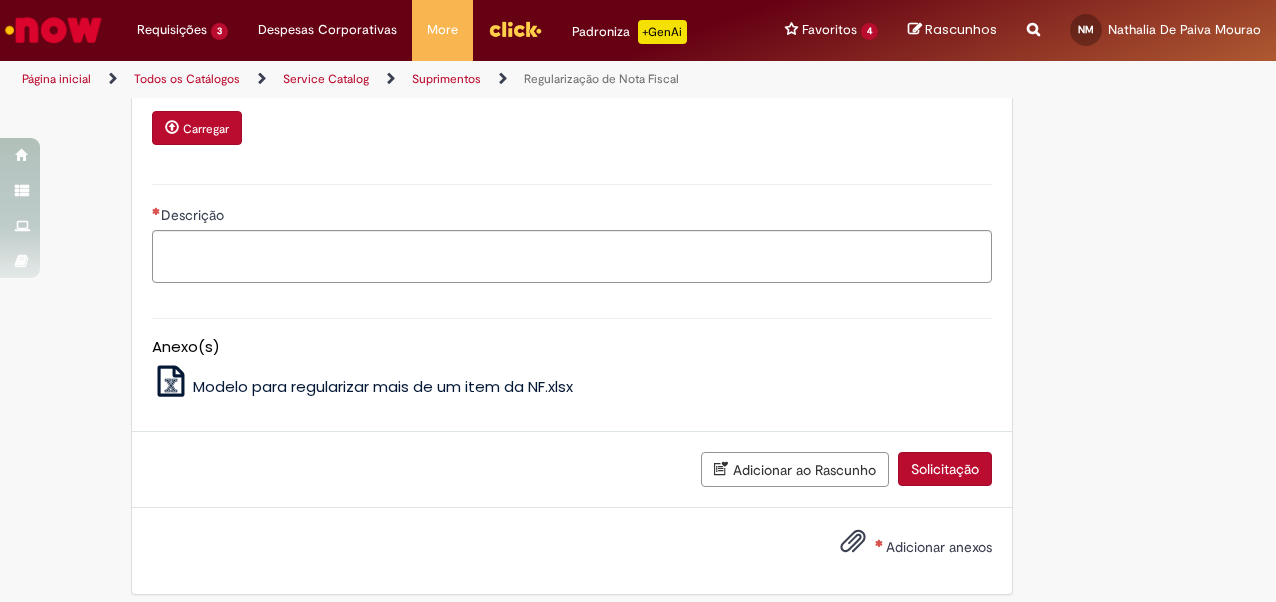 click on "Modelo para regularizar mais de um item da NF.xlsx" at bounding box center (383, 386) 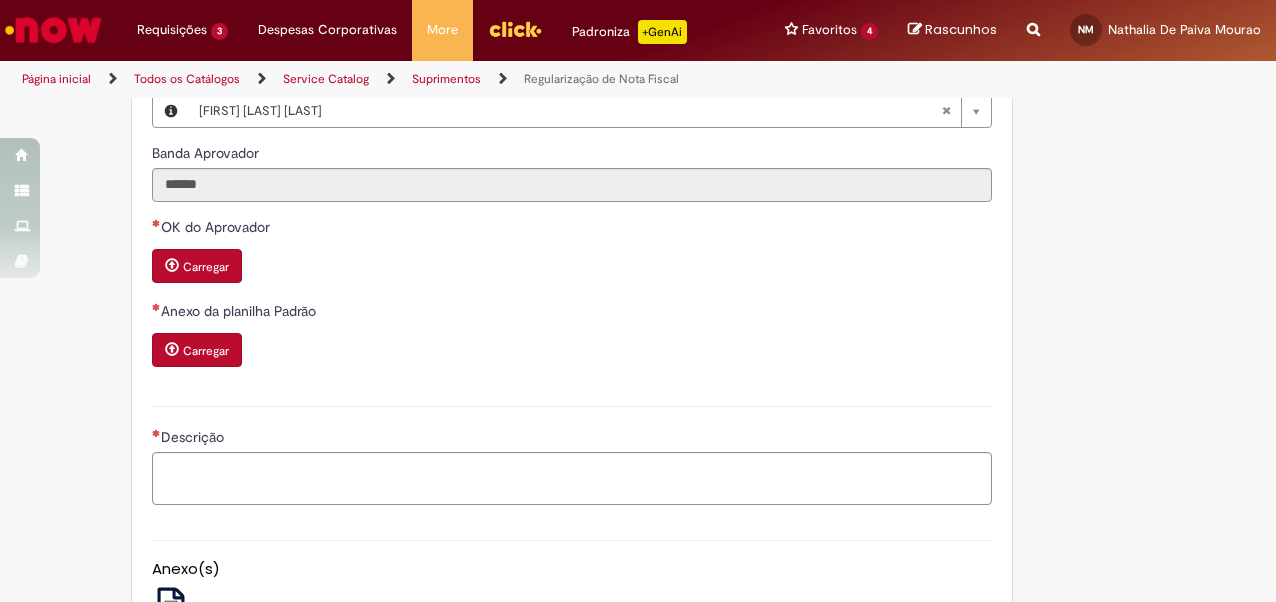 scroll, scrollTop: 2243, scrollLeft: 0, axis: vertical 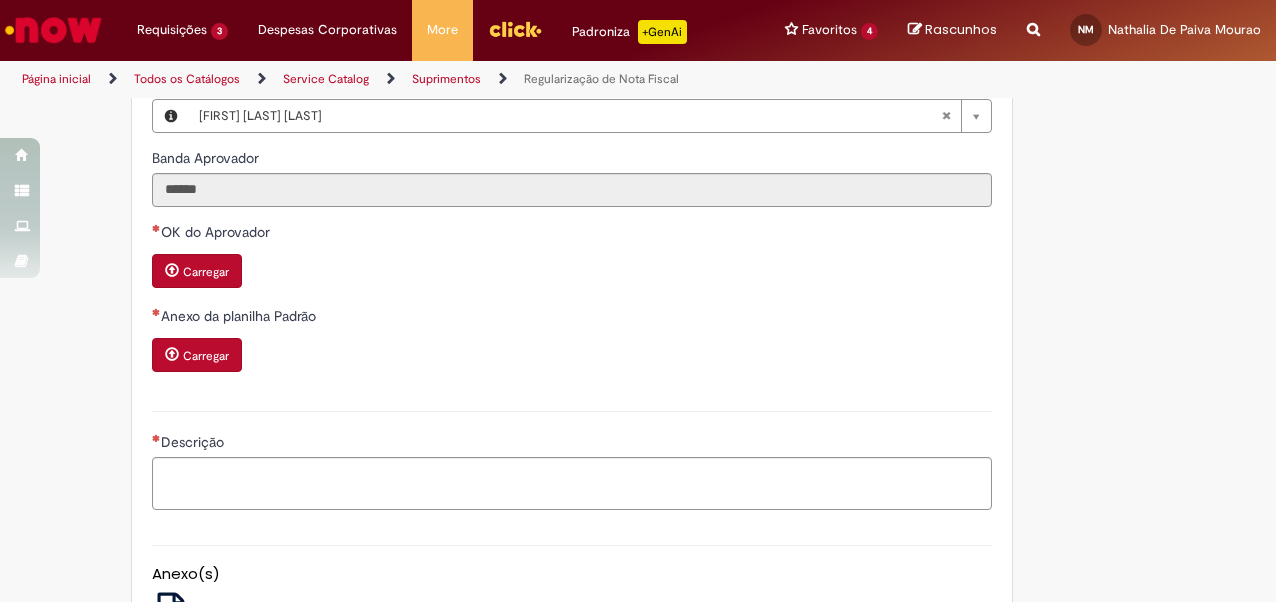 type 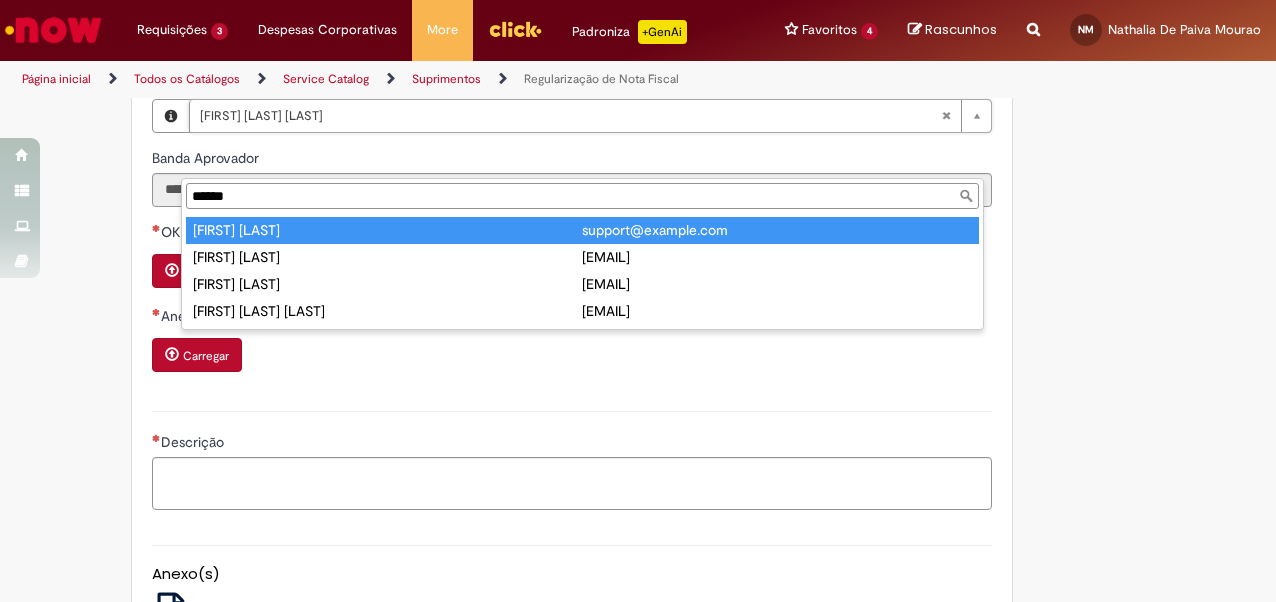 type on "******" 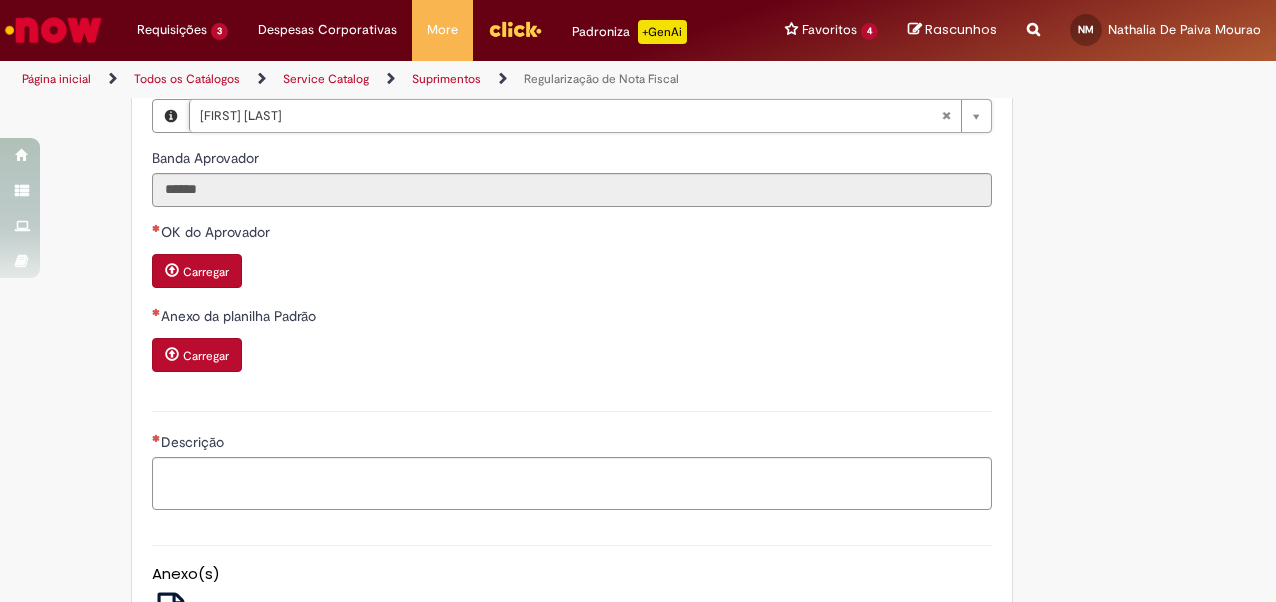 scroll, scrollTop: 0, scrollLeft: 112, axis: horizontal 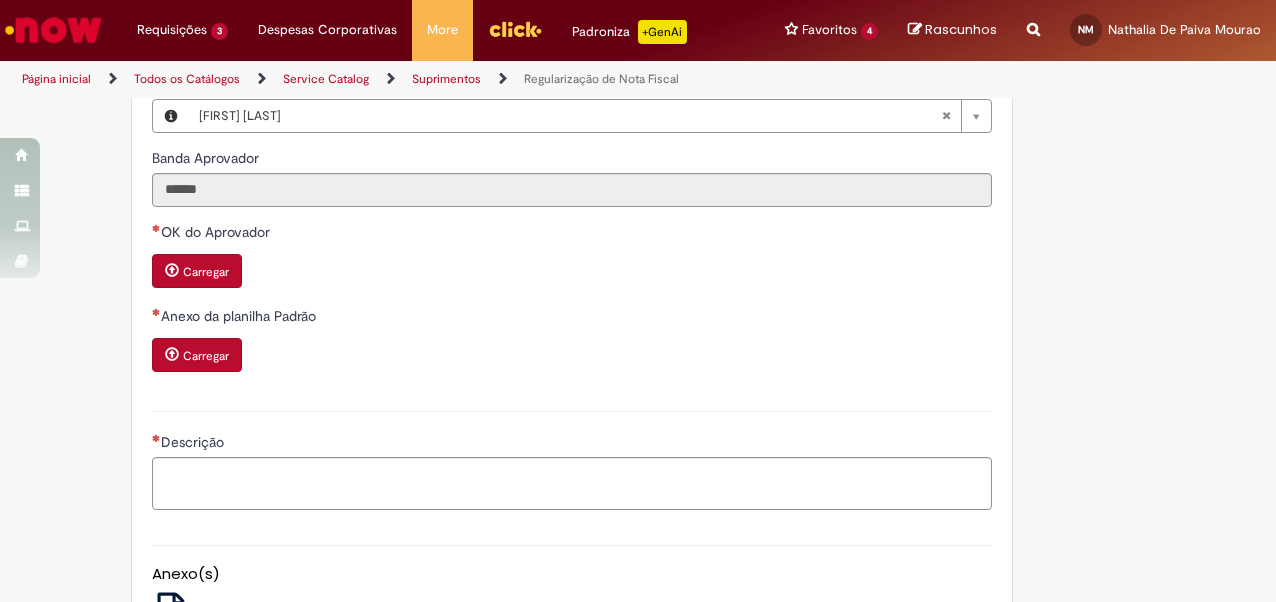 click on "**********" at bounding box center (572, 232) 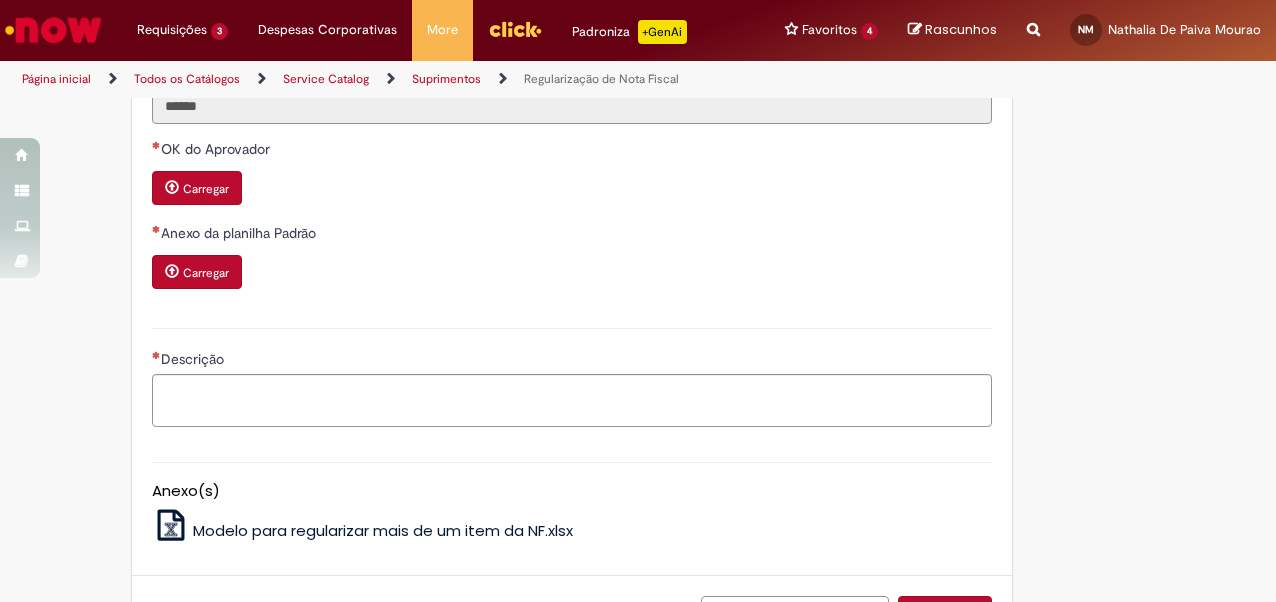 scroll, scrollTop: 2246, scrollLeft: 0, axis: vertical 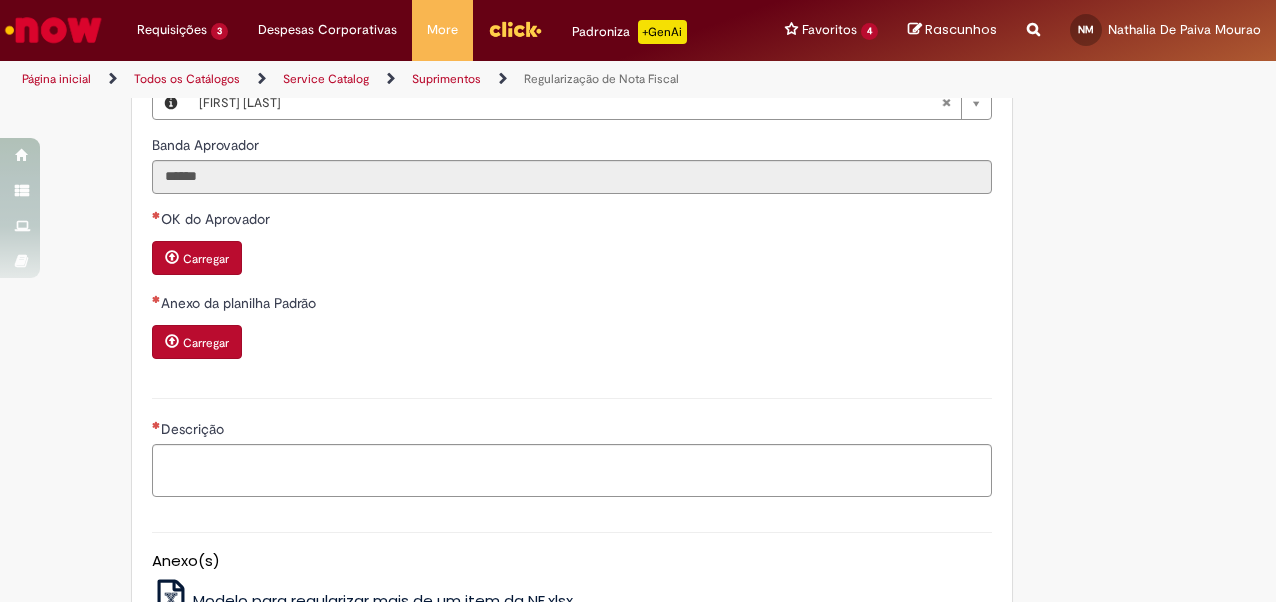 click on "Carregar" at bounding box center (197, 342) 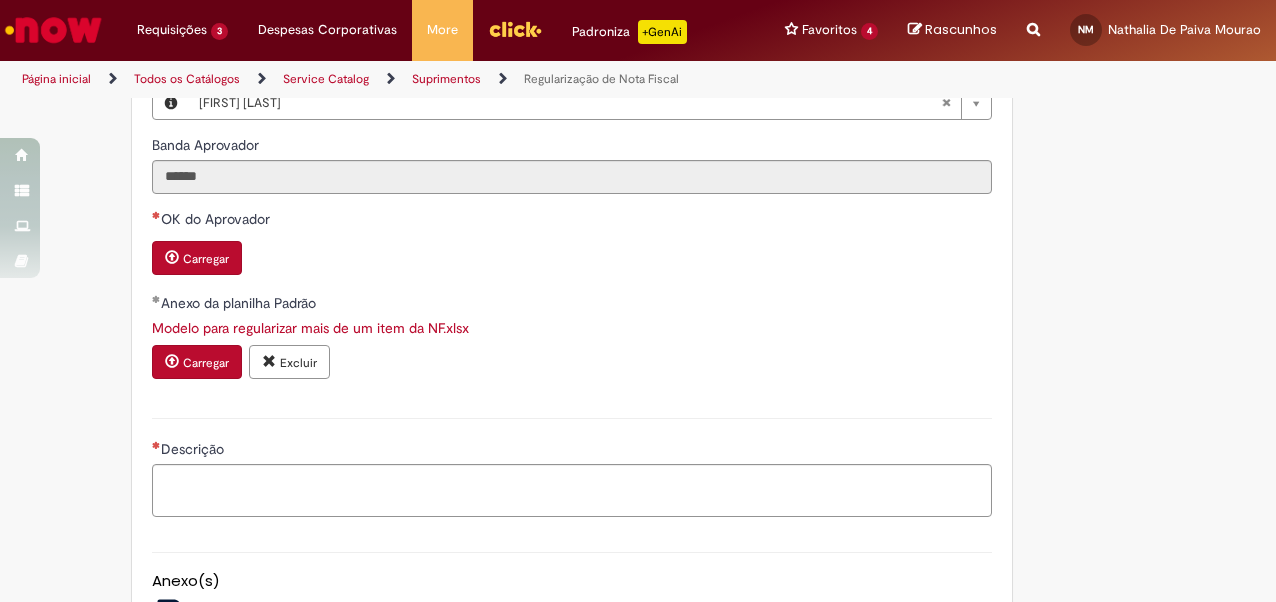 click on "Carregar" at bounding box center (206, 259) 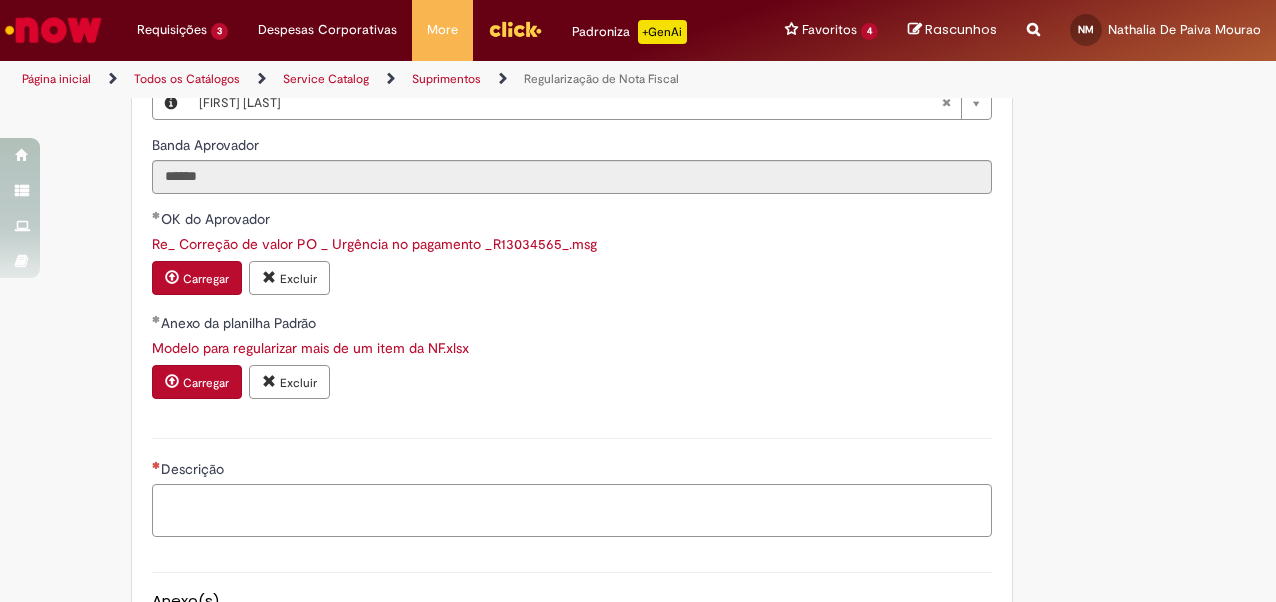 click on "Descrição" at bounding box center [572, 510] 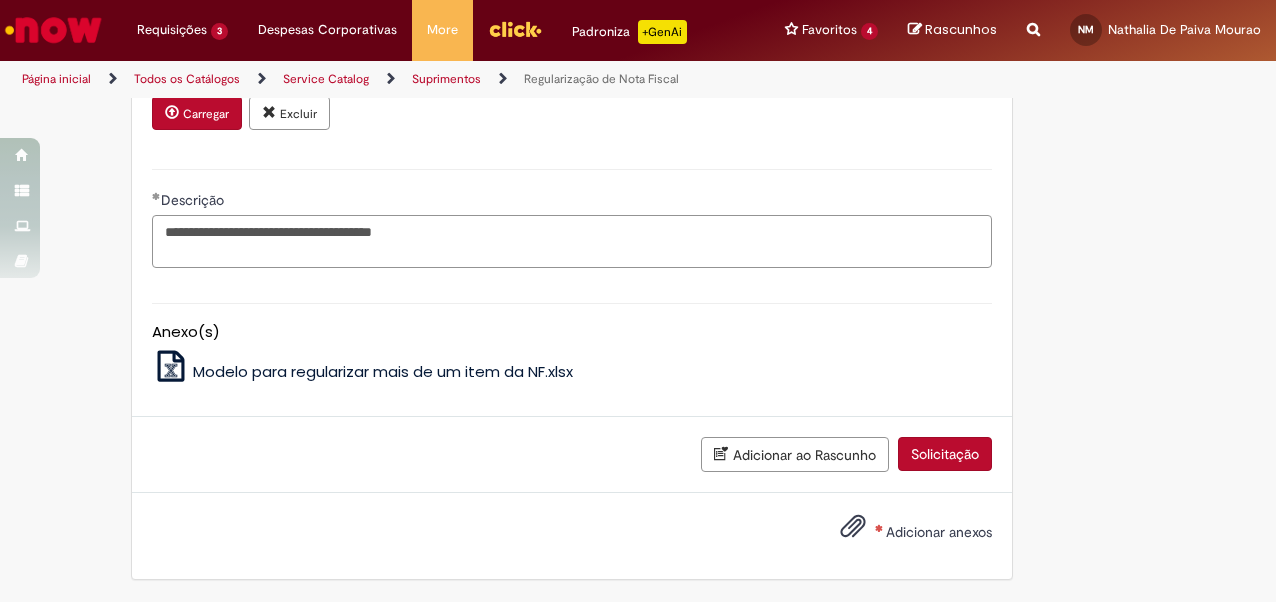scroll, scrollTop: 2572, scrollLeft: 0, axis: vertical 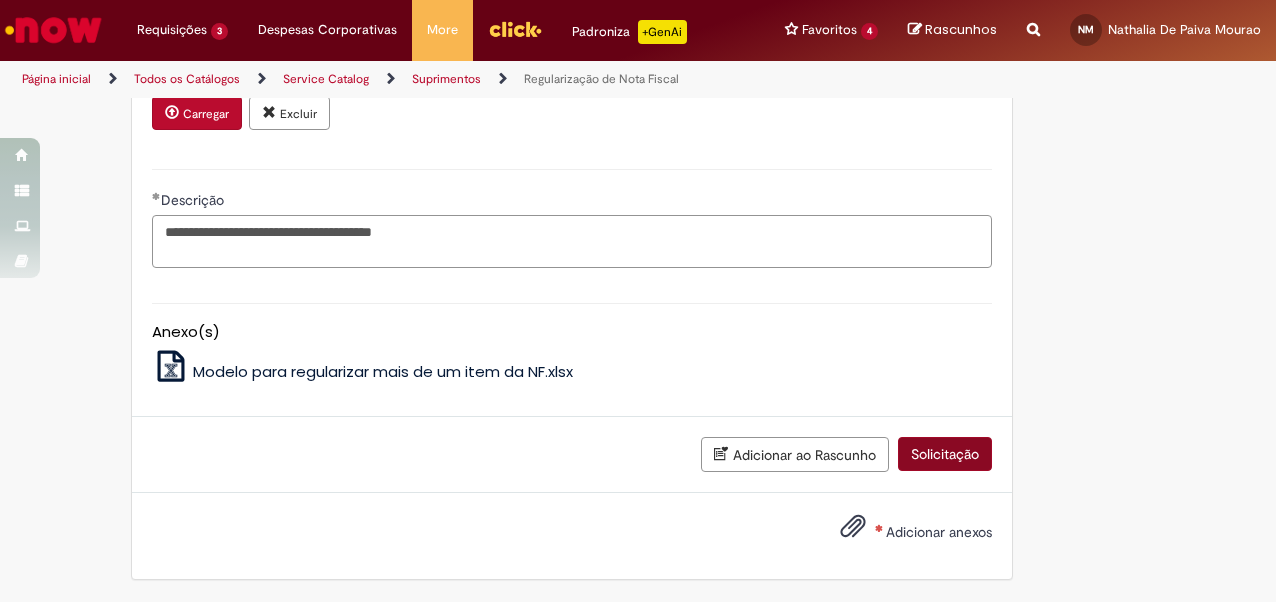 type on "**********" 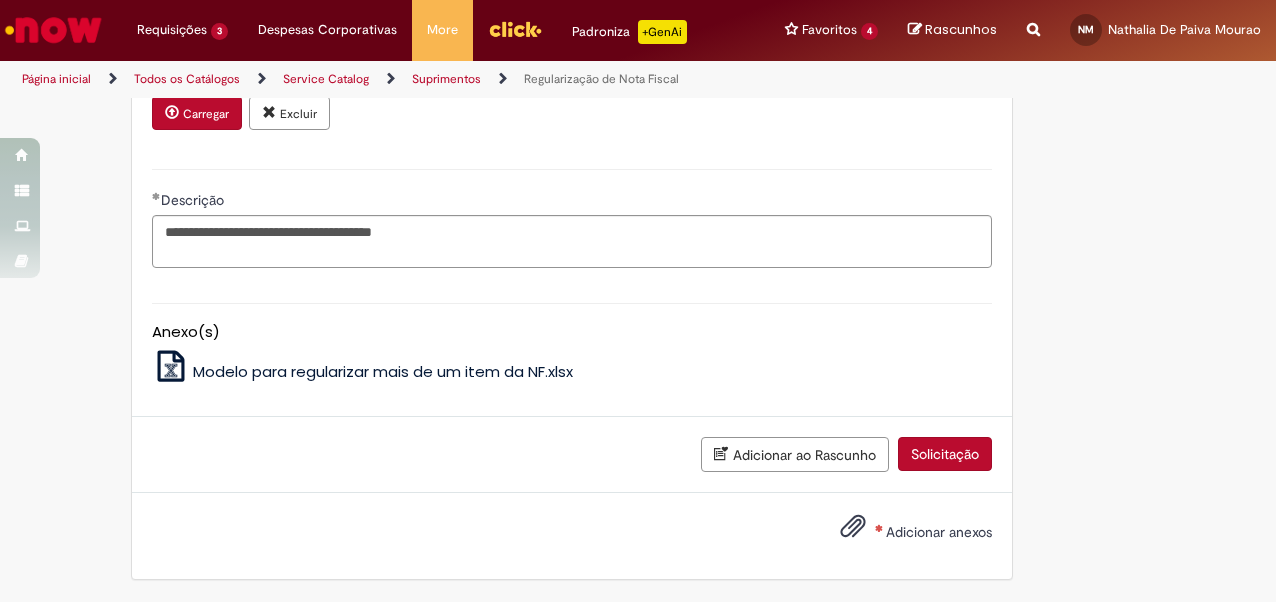 click on "Solicitação" at bounding box center [945, 454] 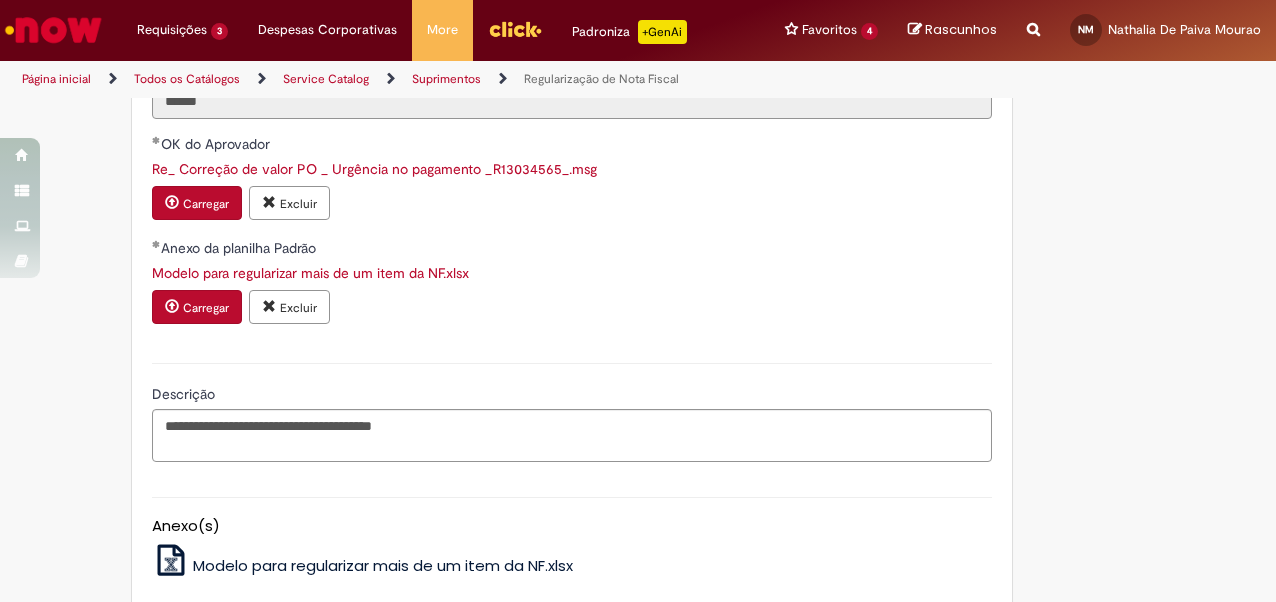 scroll, scrollTop: 2334, scrollLeft: 0, axis: vertical 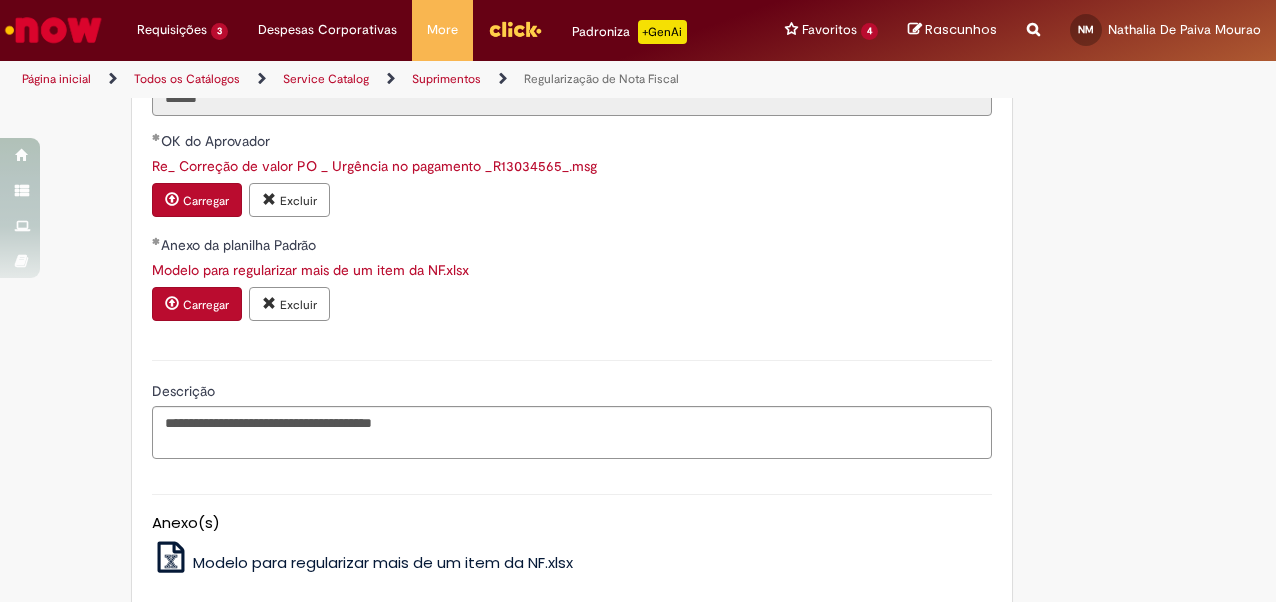 click on "Carregar" at bounding box center [206, 305] 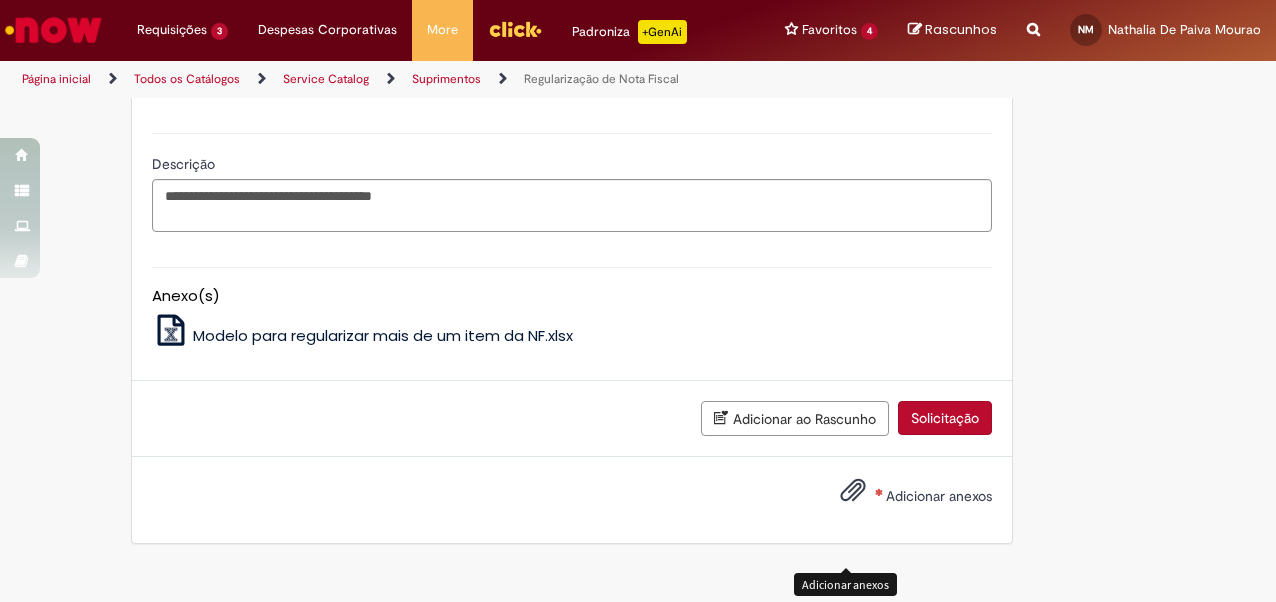 click on "Adicionar anexos" at bounding box center (853, 495) 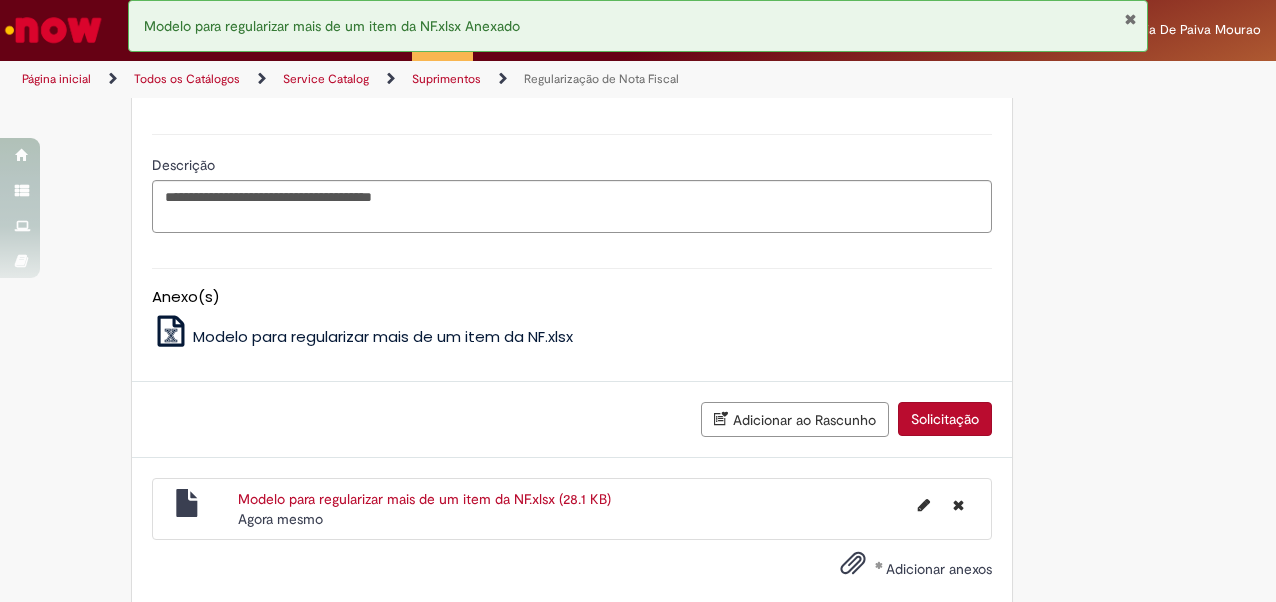 scroll, scrollTop: 2643, scrollLeft: 0, axis: vertical 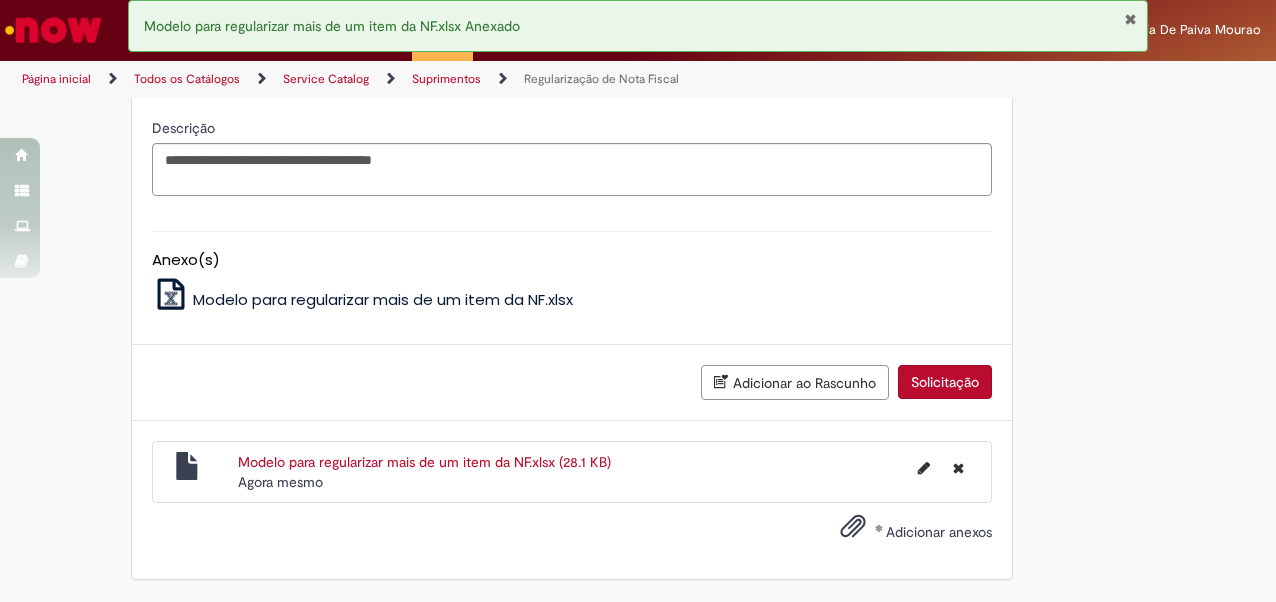 click on "Solicitação" at bounding box center [945, 382] 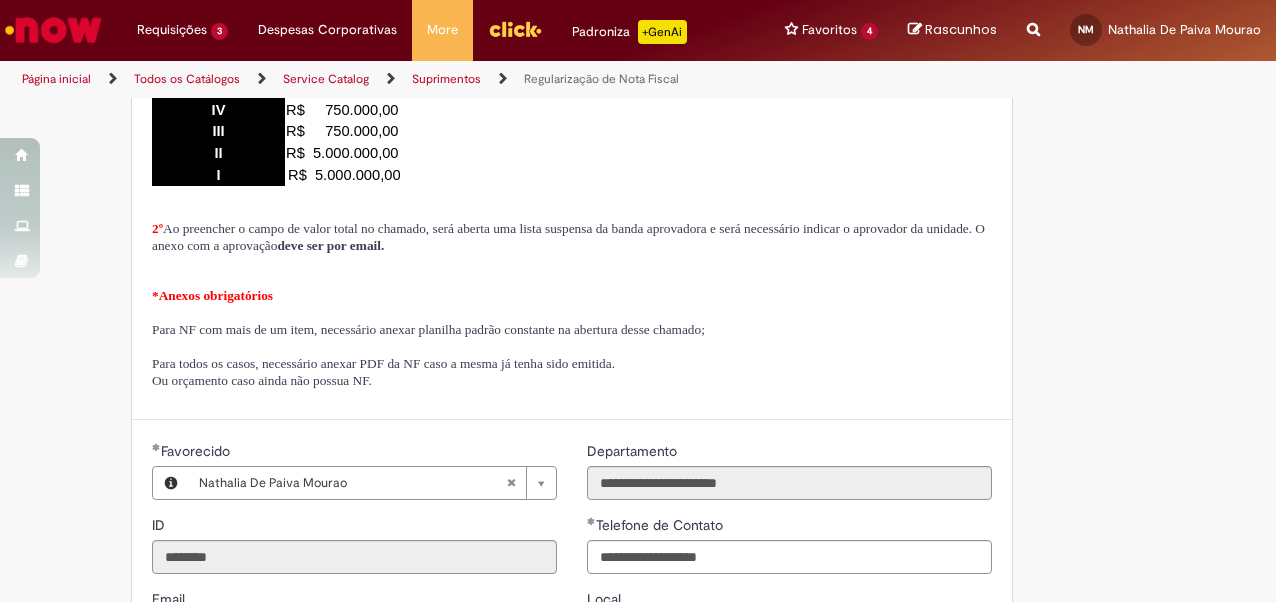 scroll, scrollTop: 317, scrollLeft: 0, axis: vertical 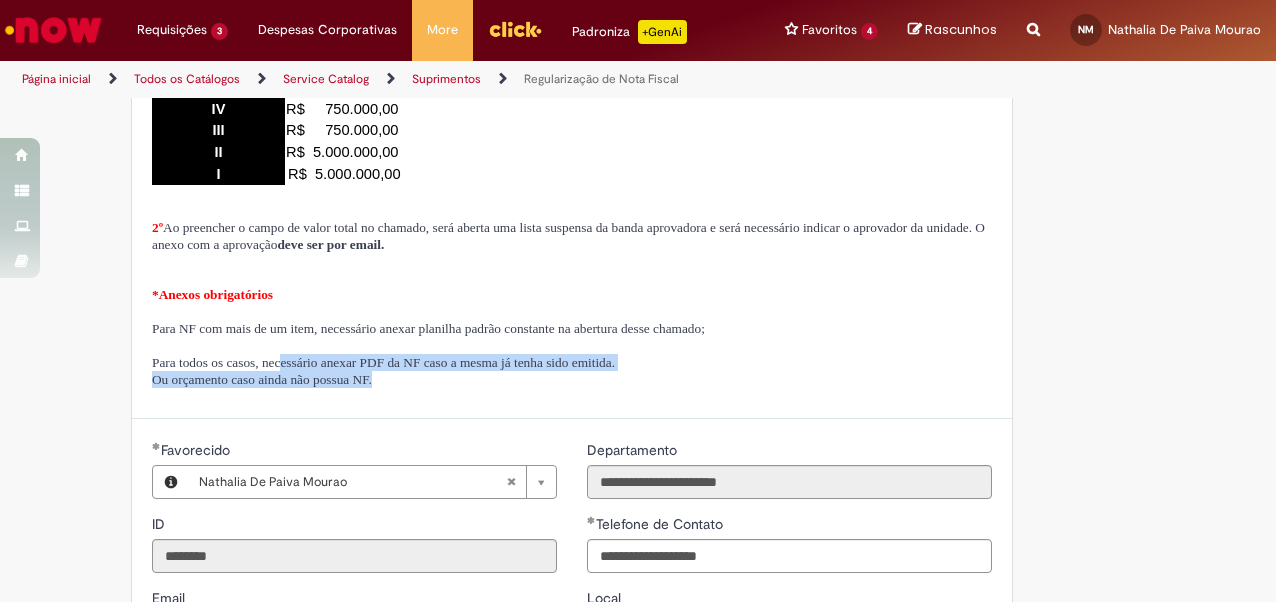 drag, startPoint x: 309, startPoint y: 418, endPoint x: 482, endPoint y: 428, distance: 173.28877 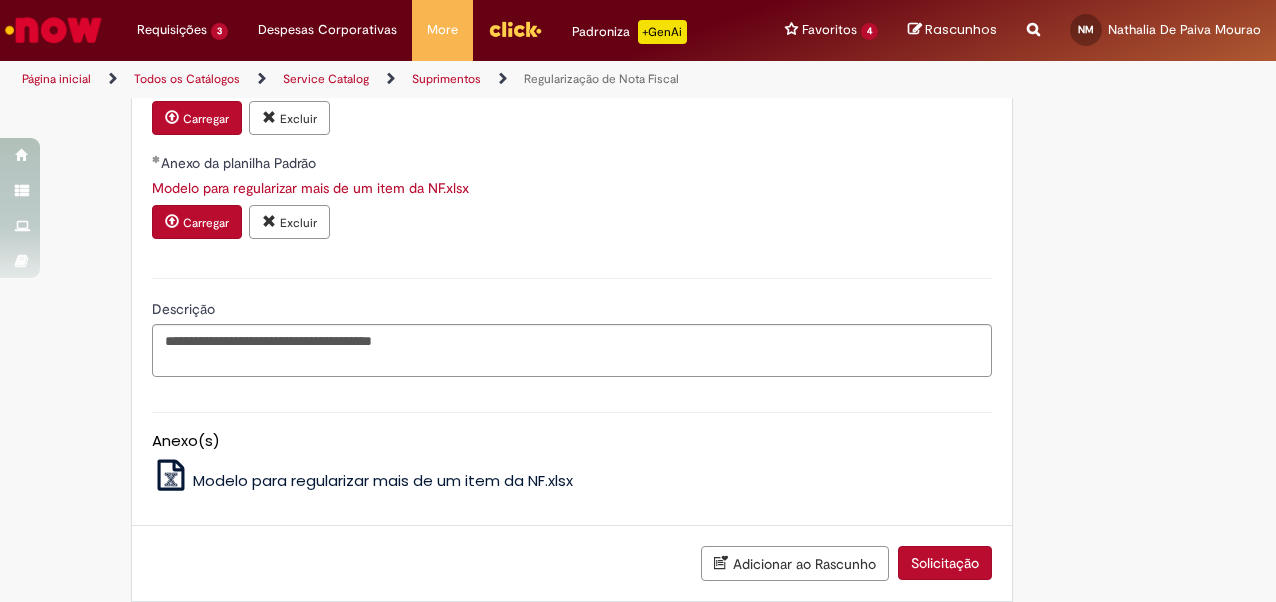 scroll, scrollTop: 2643, scrollLeft: 0, axis: vertical 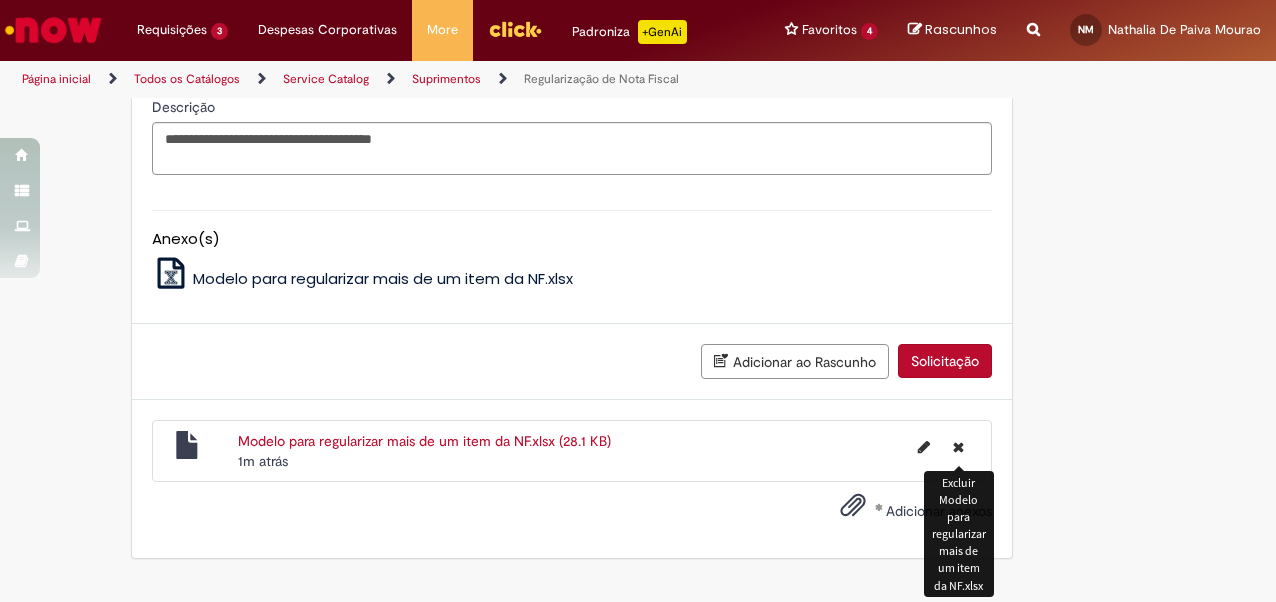 click at bounding box center [958, 447] 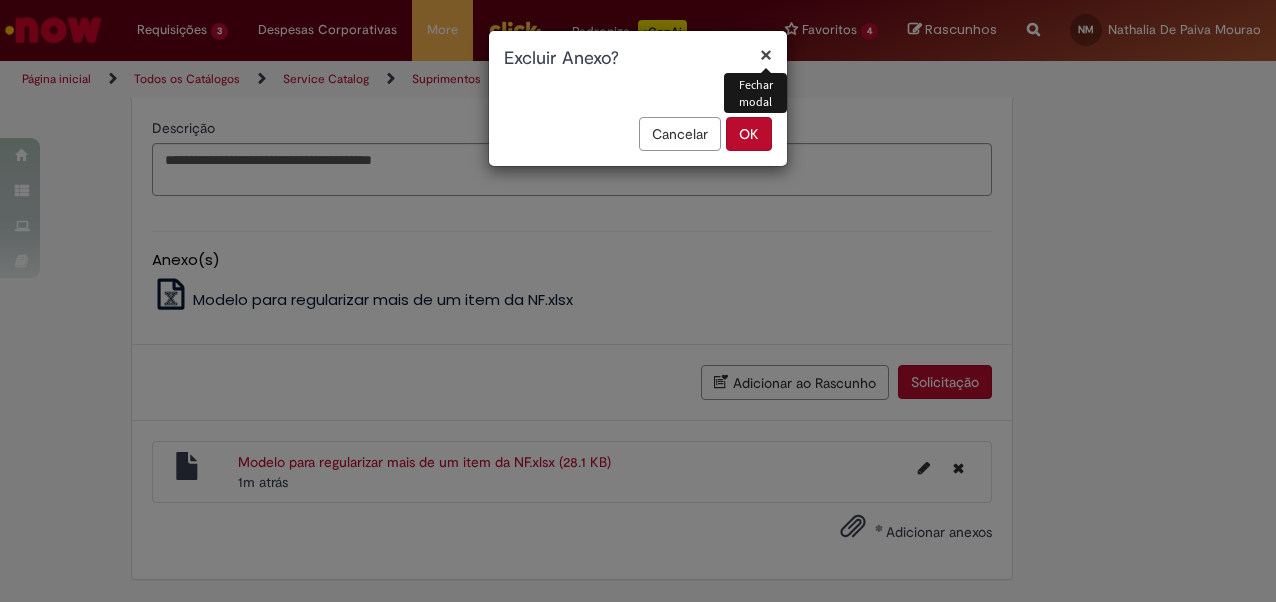 click on "OK" at bounding box center [749, 134] 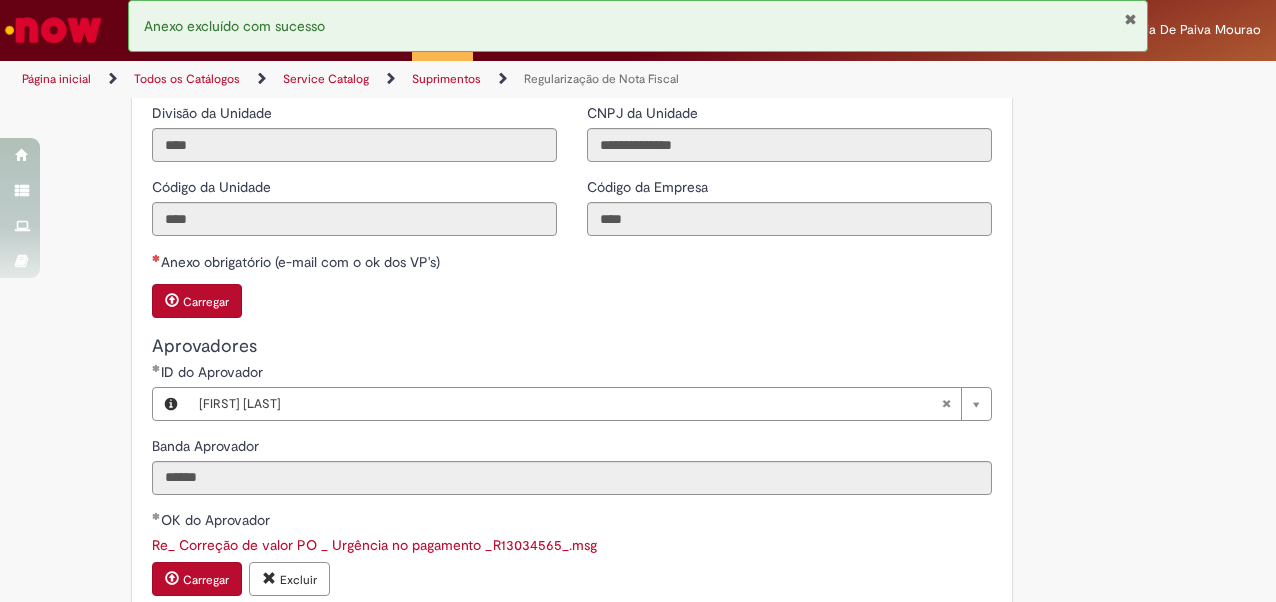 scroll, scrollTop: 2572, scrollLeft: 0, axis: vertical 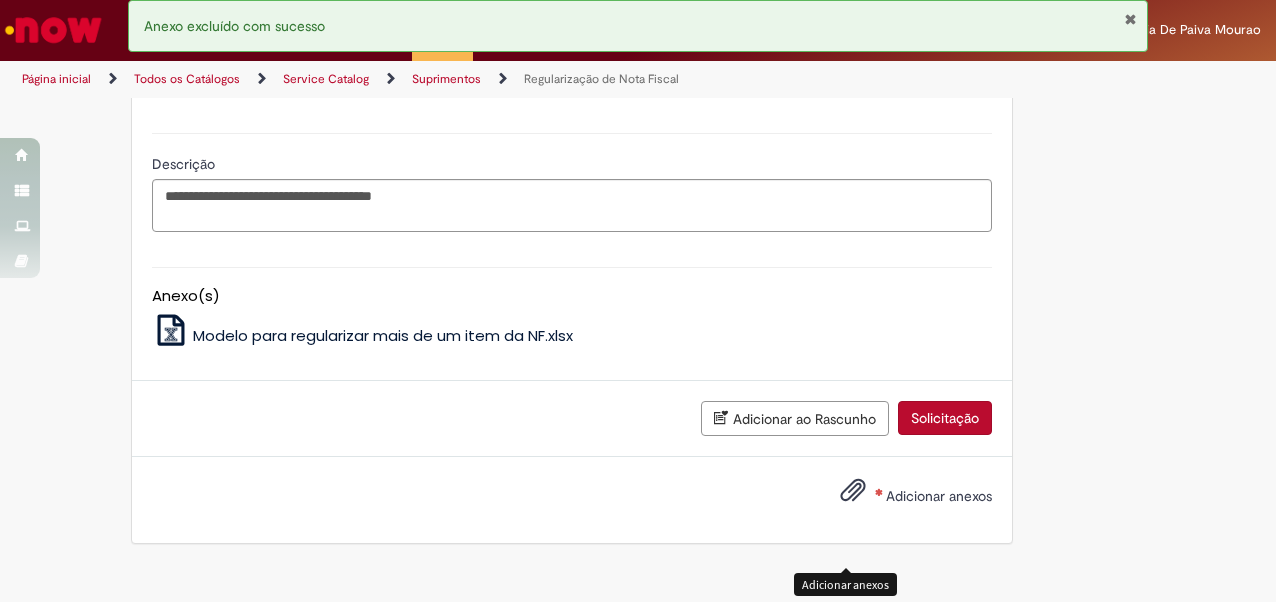 click at bounding box center [853, 491] 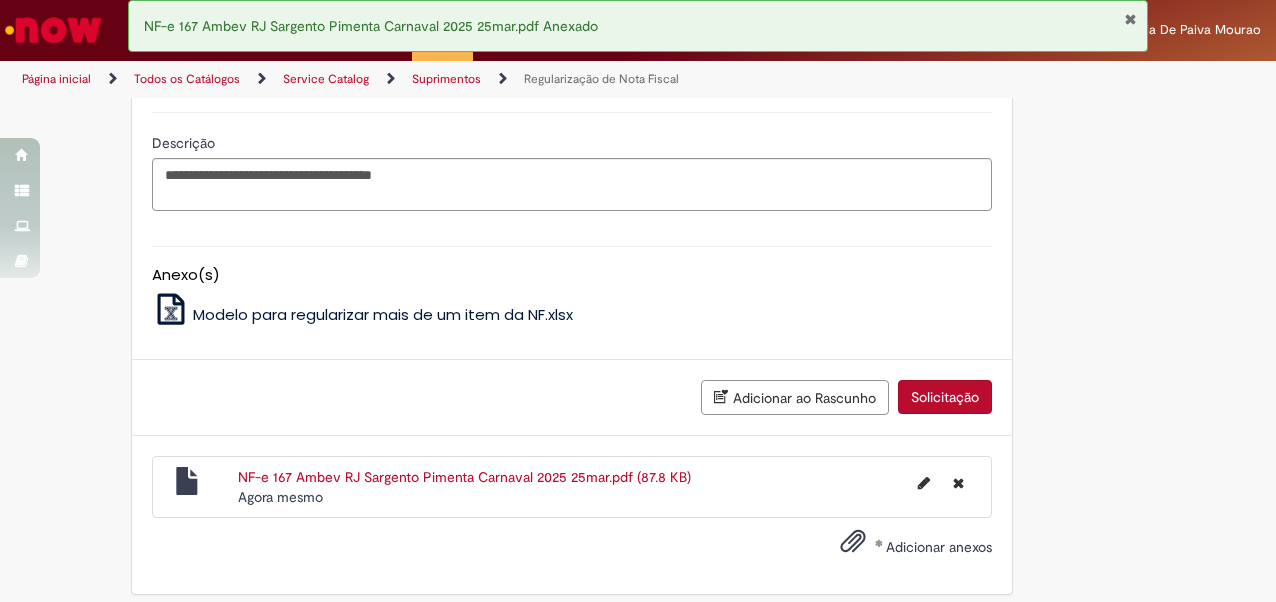 scroll, scrollTop: 2643, scrollLeft: 0, axis: vertical 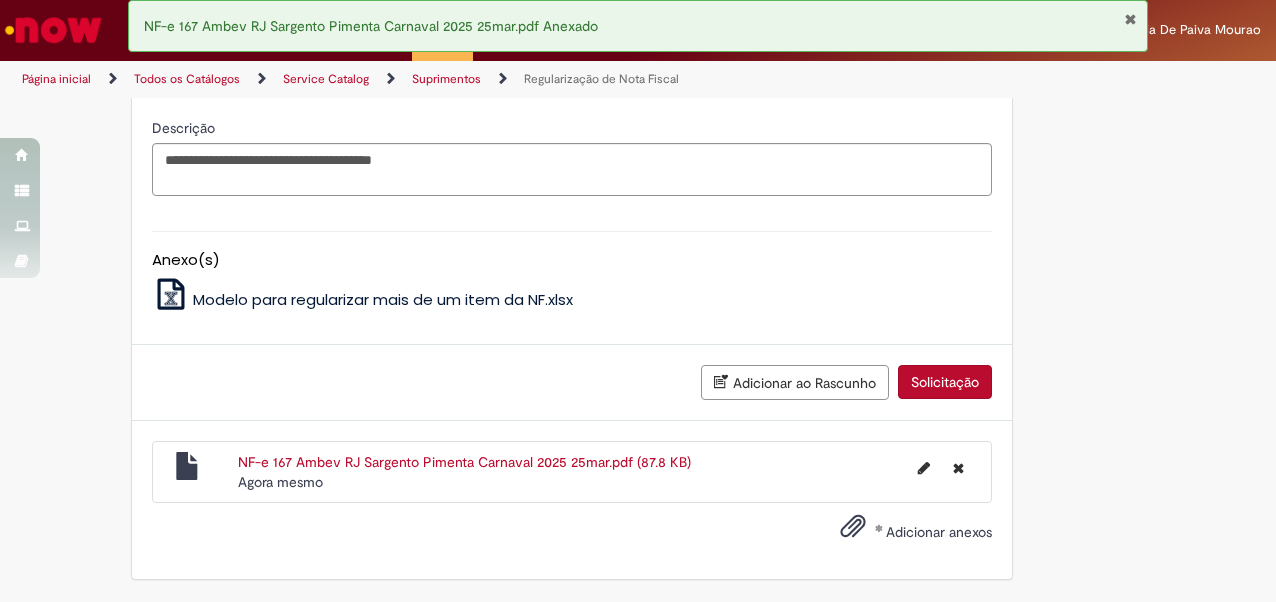 click on "Solicitação" at bounding box center [945, 382] 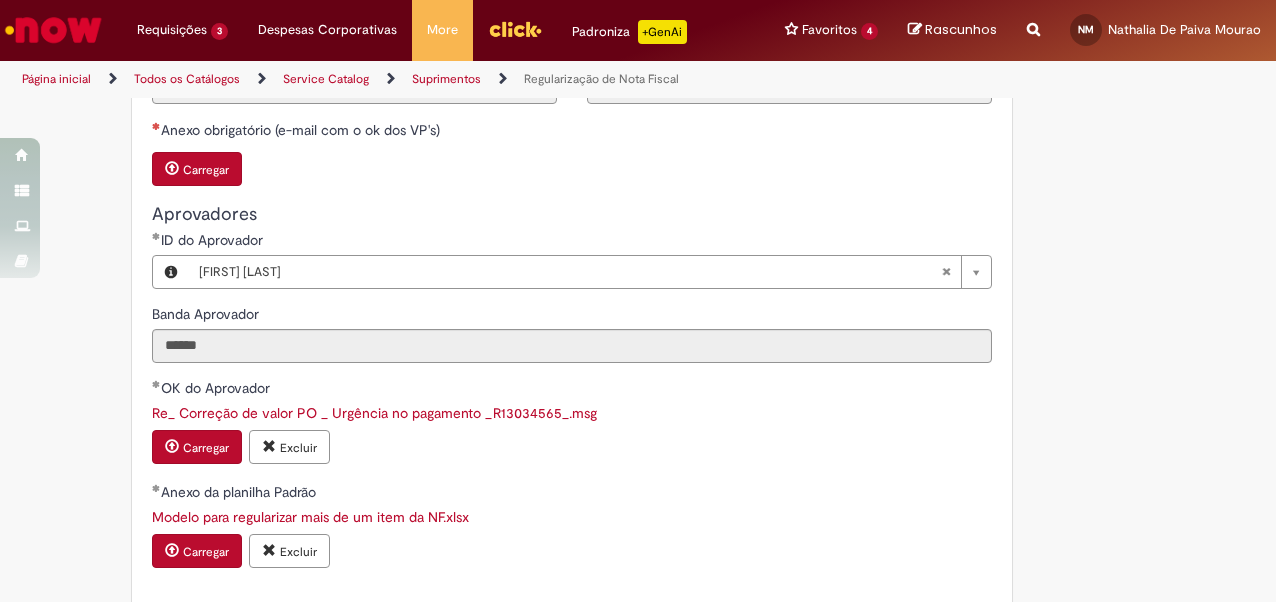scroll, scrollTop: 2033, scrollLeft: 0, axis: vertical 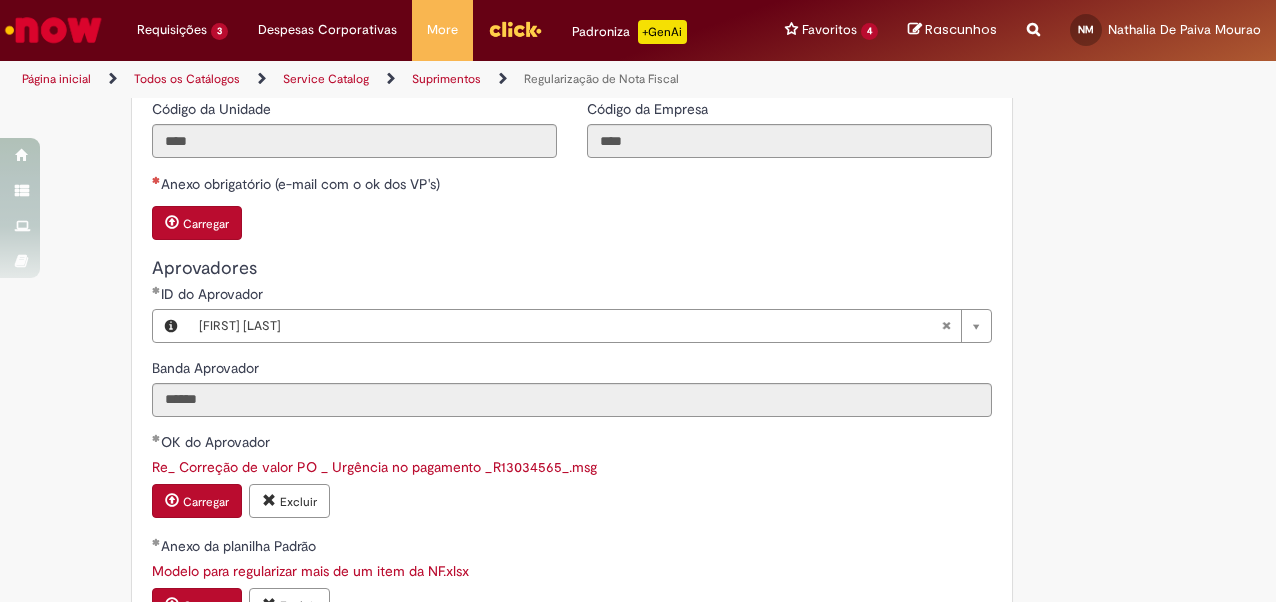 click on "Carregar" at bounding box center (206, 224) 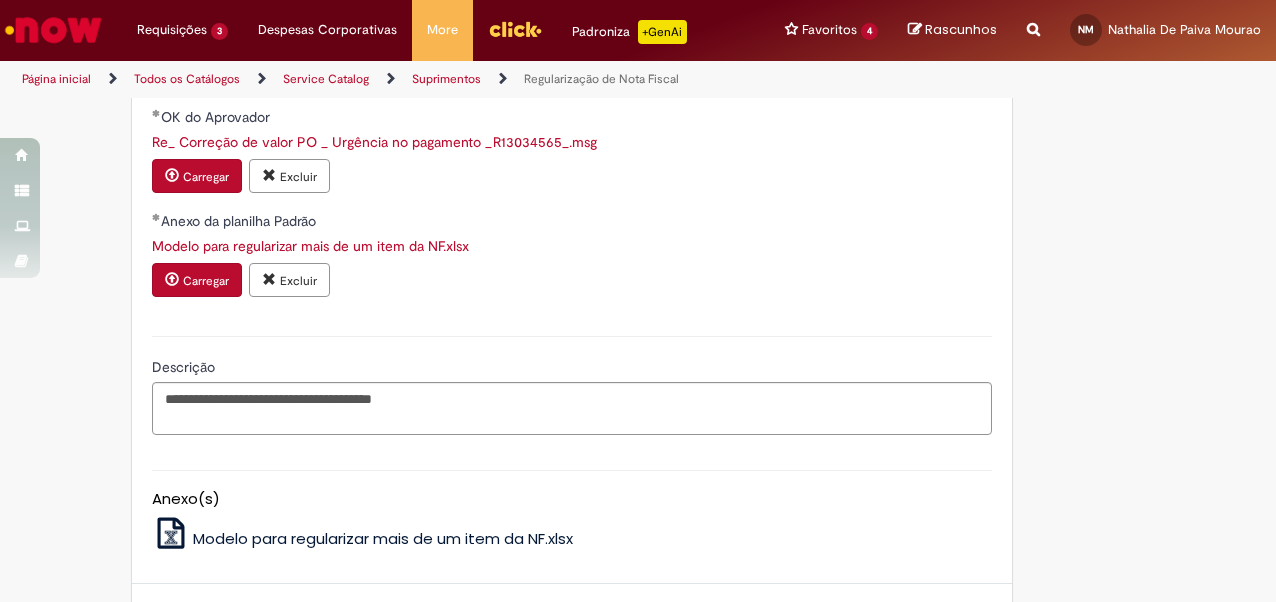 scroll, scrollTop: 2663, scrollLeft: 0, axis: vertical 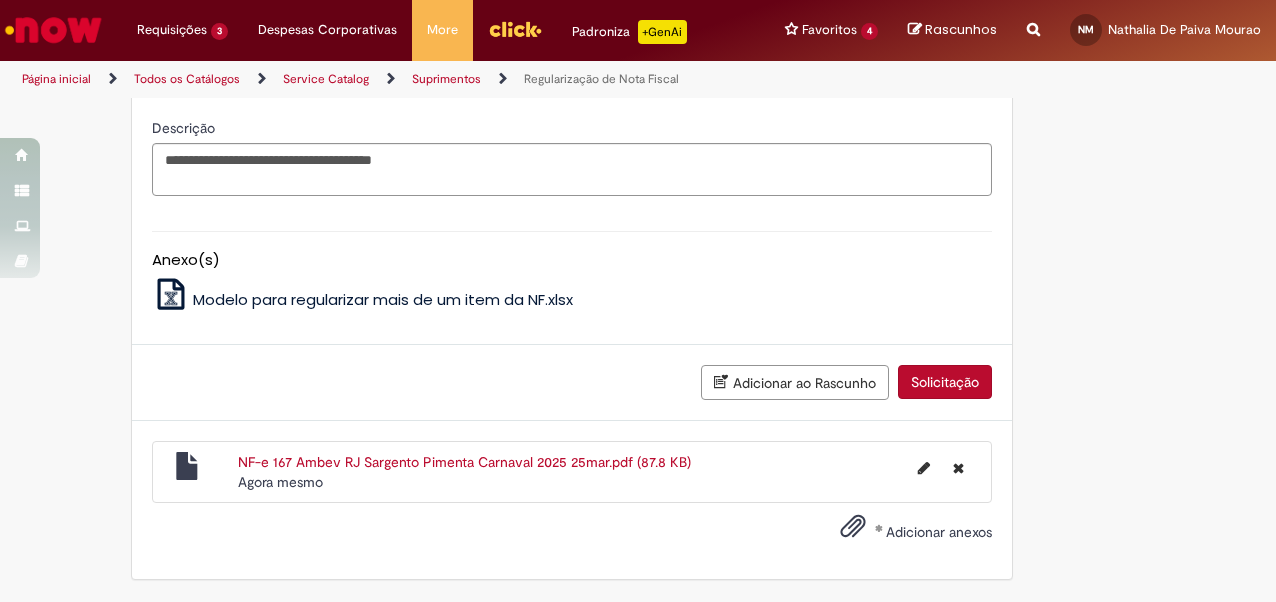 click on "Solicitação" at bounding box center [945, 382] 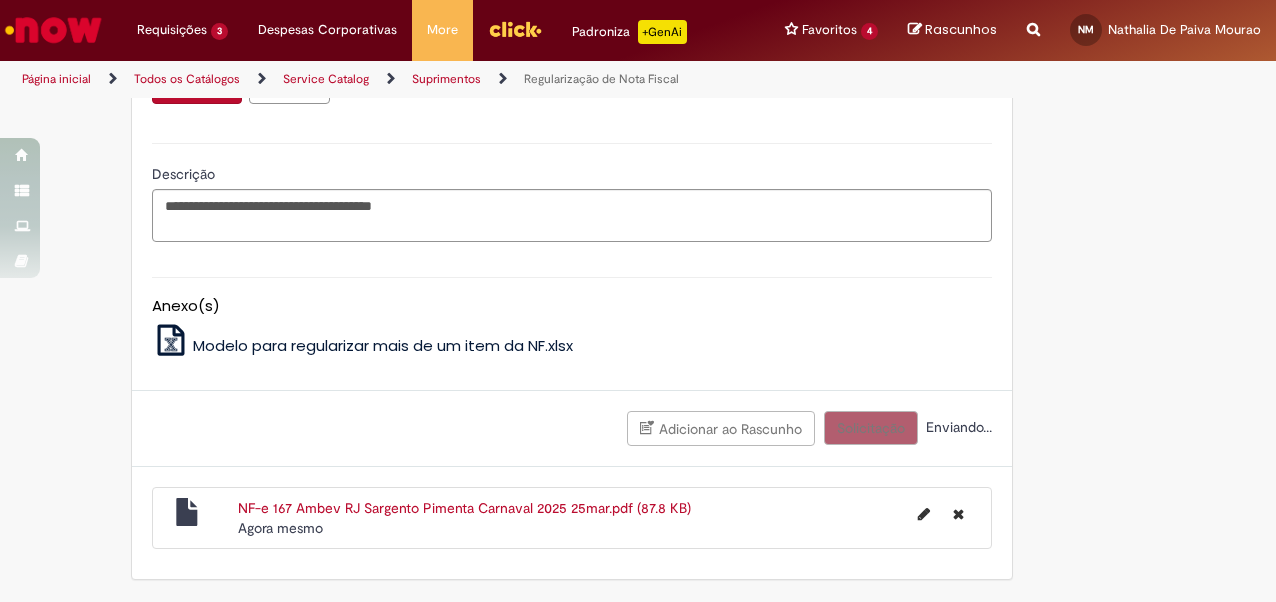 scroll, scrollTop: 2618, scrollLeft: 0, axis: vertical 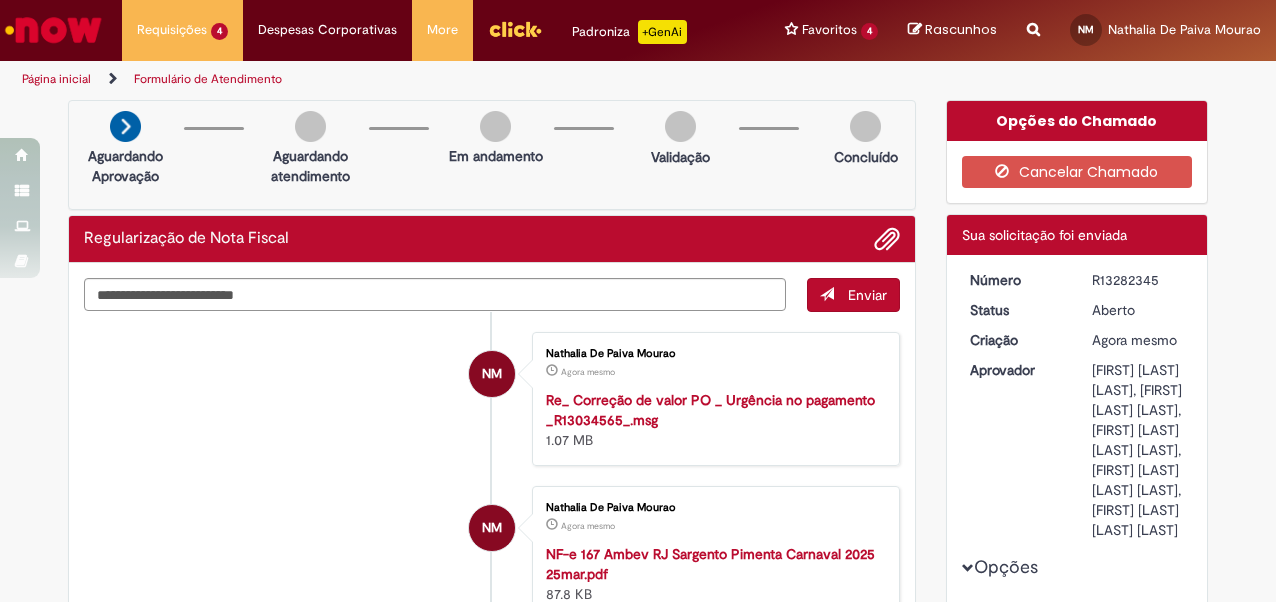 click on "**********" at bounding box center [1077, 1478] 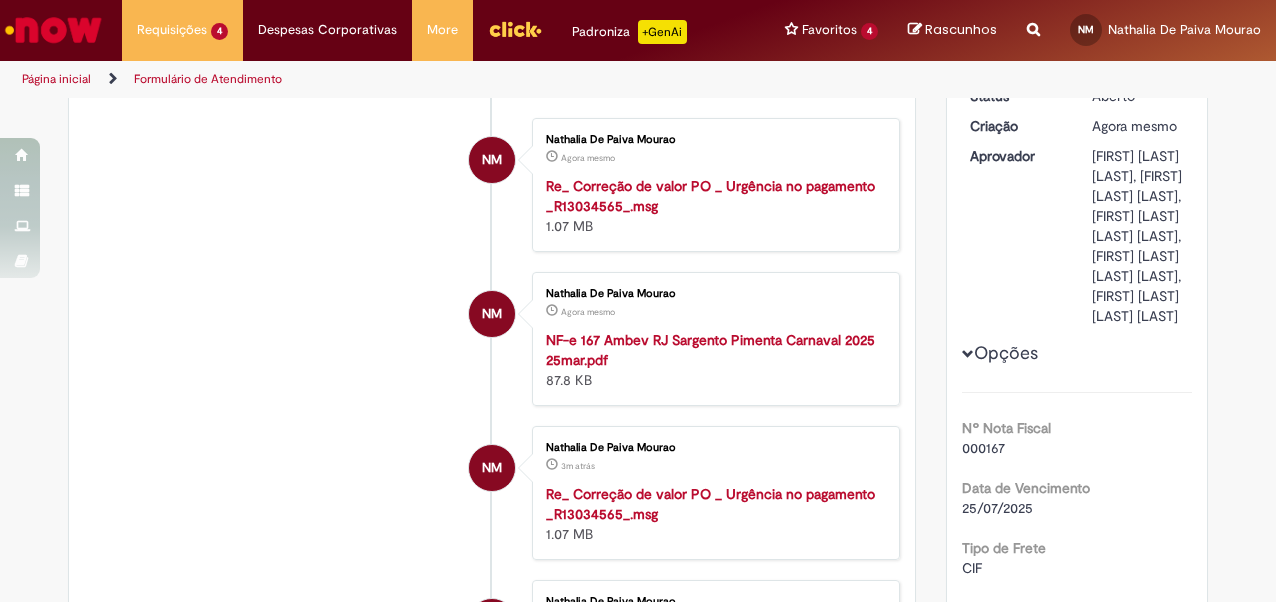 scroll, scrollTop: 362, scrollLeft: 0, axis: vertical 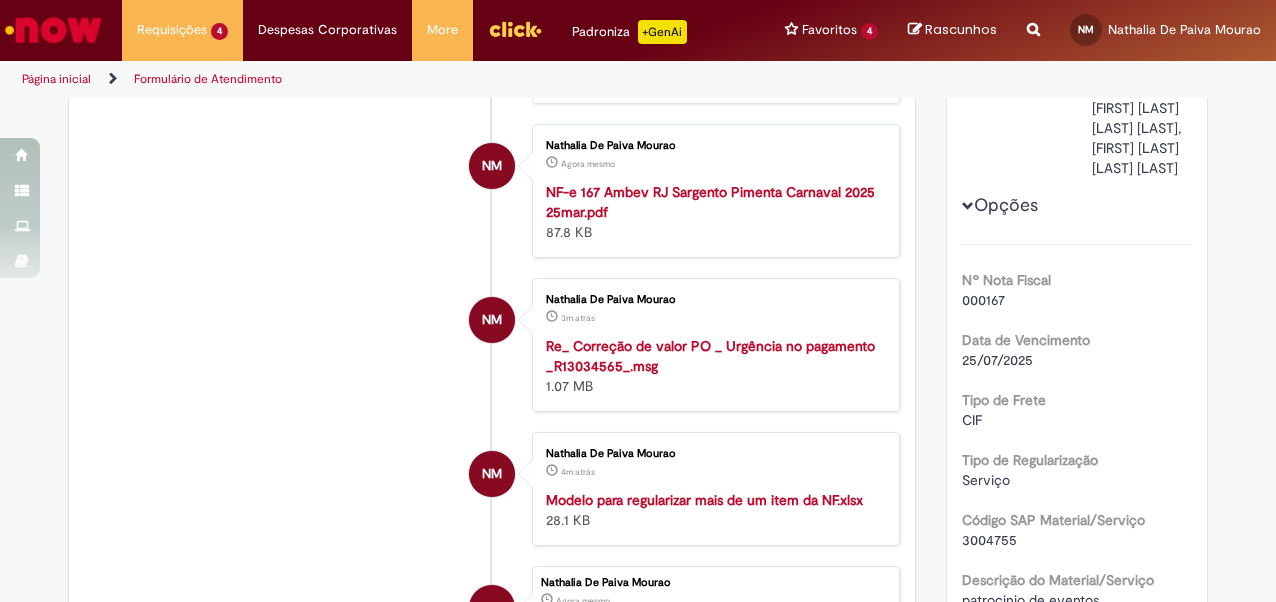 click on "Opções" at bounding box center (0, 0) 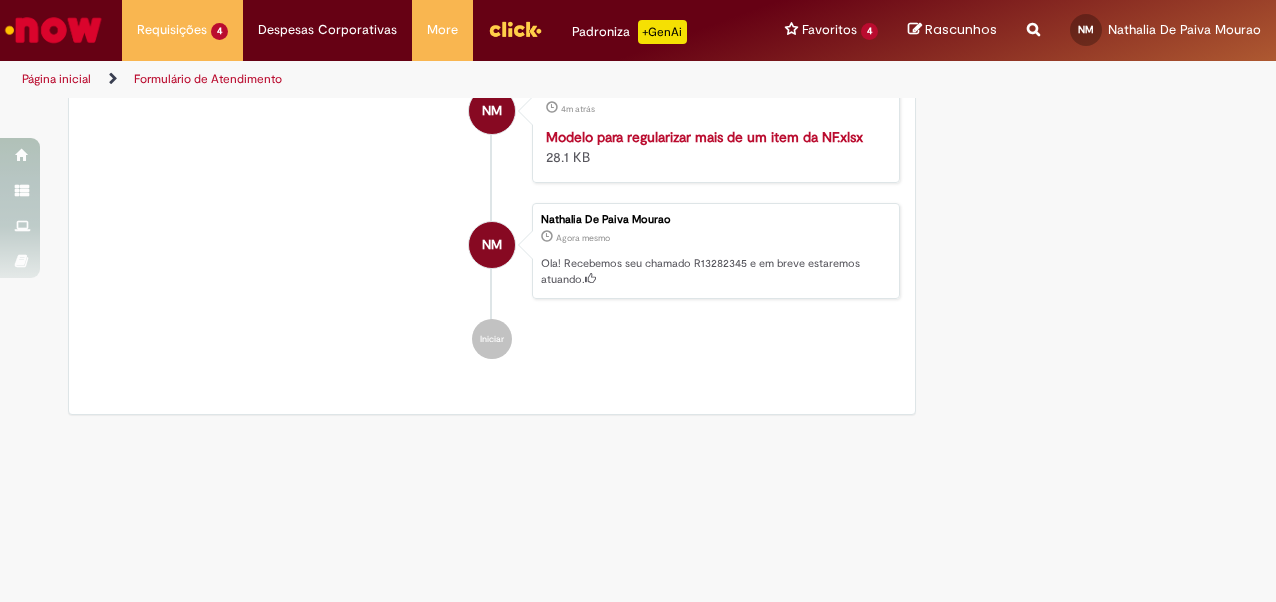 scroll, scrollTop: 726, scrollLeft: 0, axis: vertical 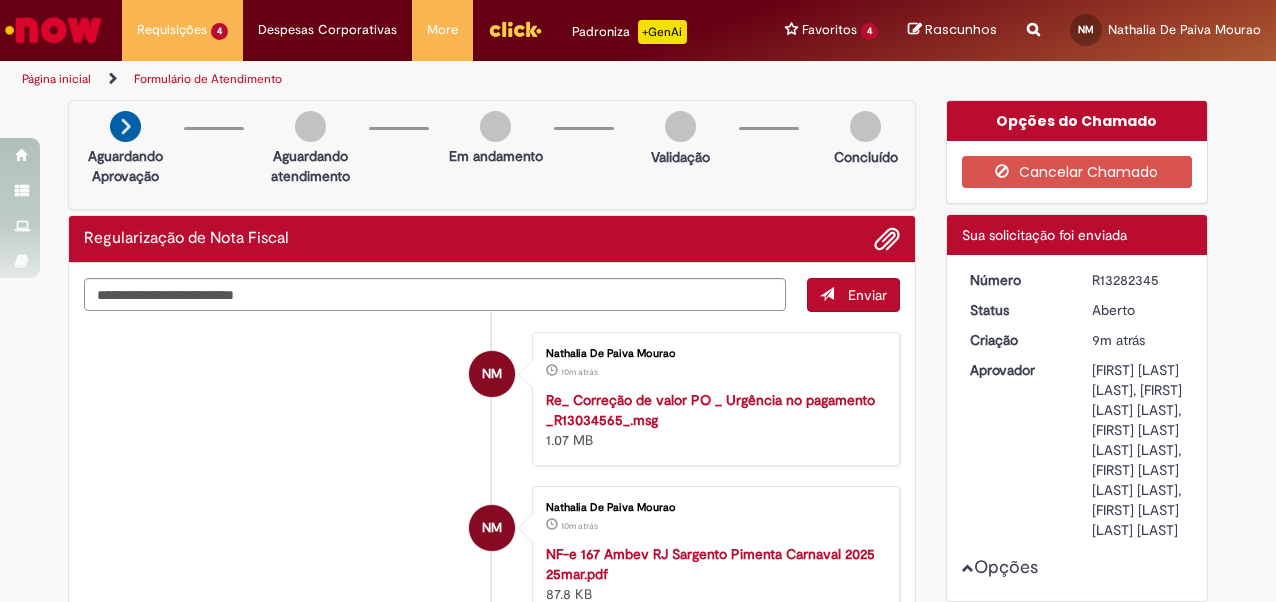 copy on "R13282345" 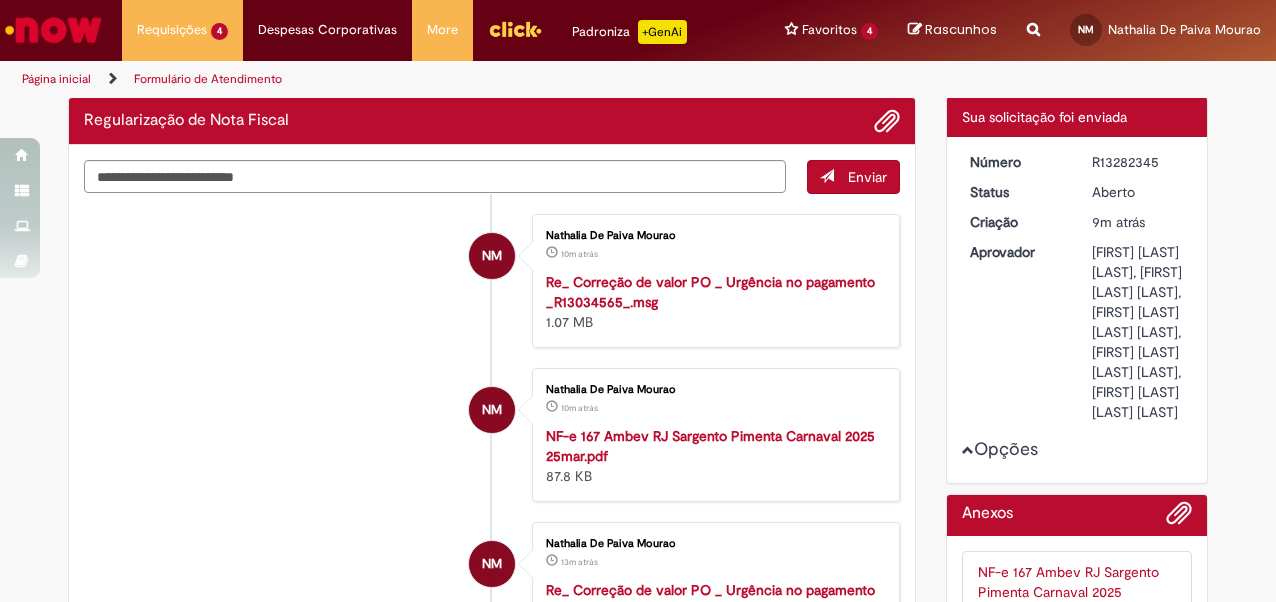 scroll, scrollTop: 0, scrollLeft: 0, axis: both 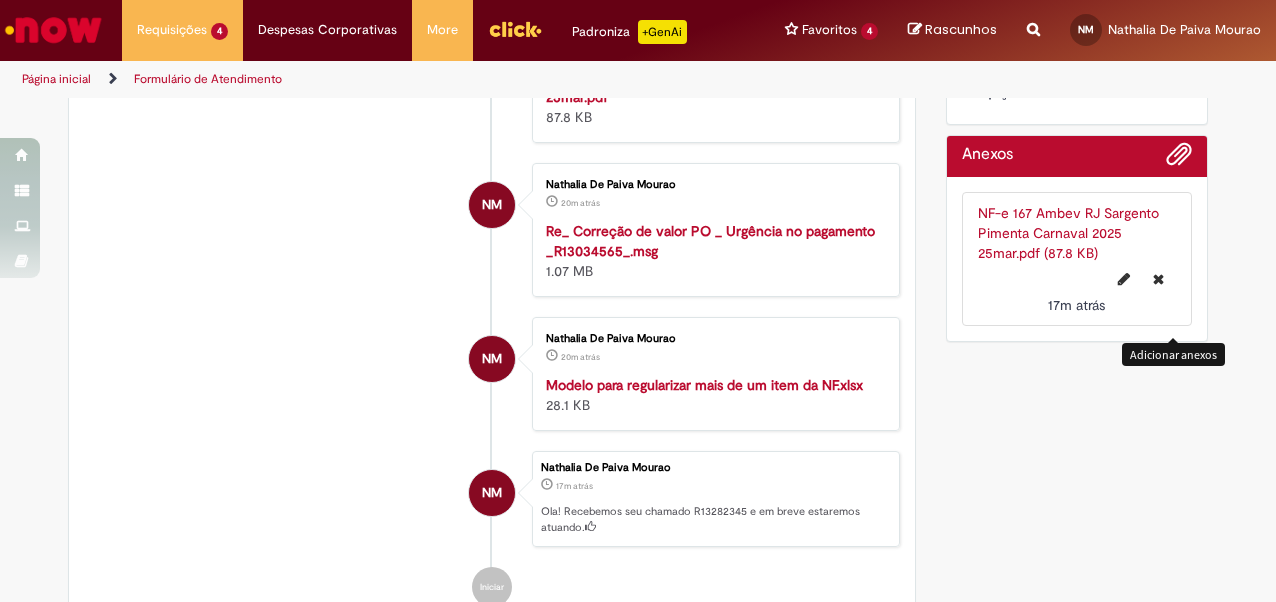 click at bounding box center (1179, 155) 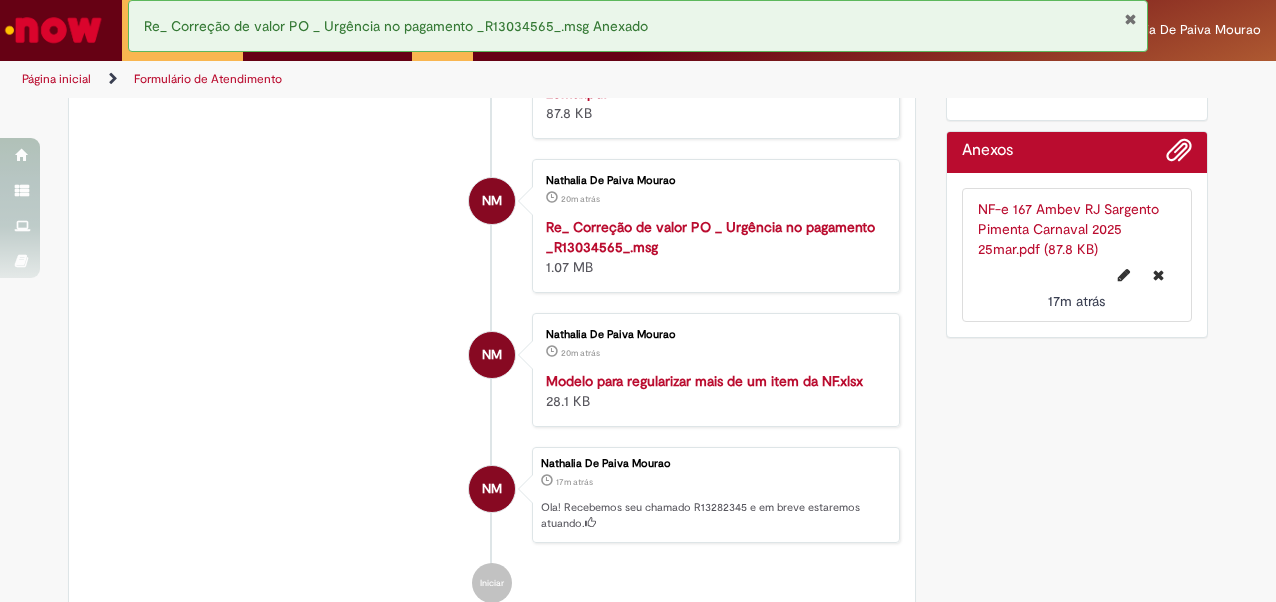 scroll, scrollTop: 0, scrollLeft: 0, axis: both 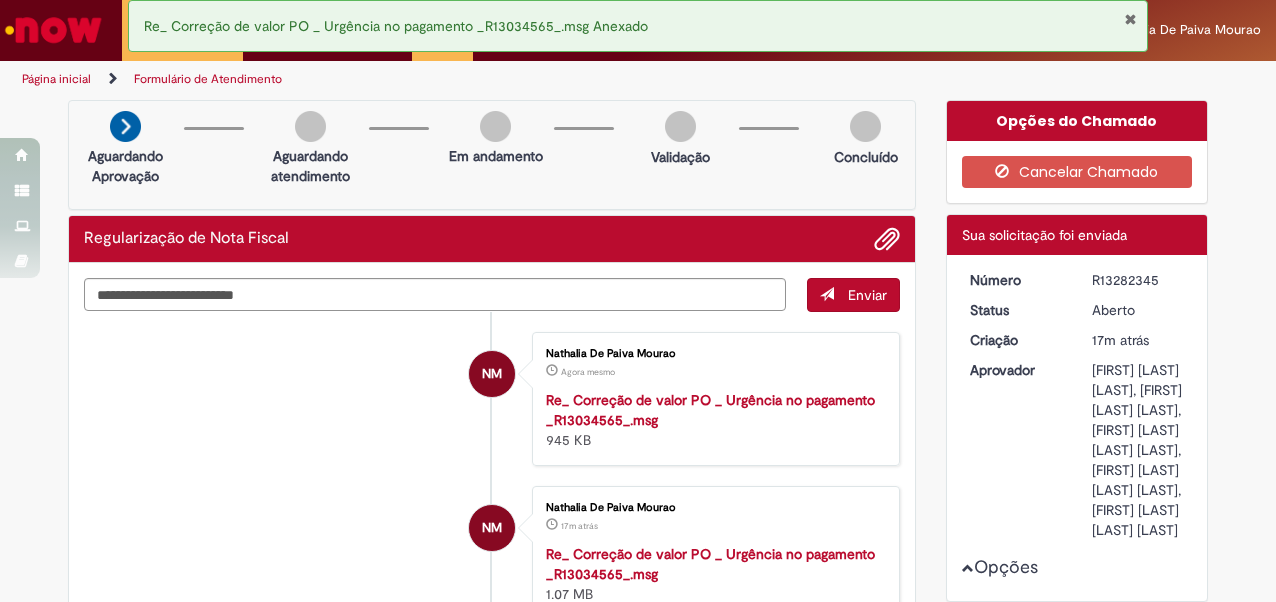 click on "Re_ Correção de valor PO _ Urgência no pagamento _R13034565_.msg" at bounding box center (710, 410) 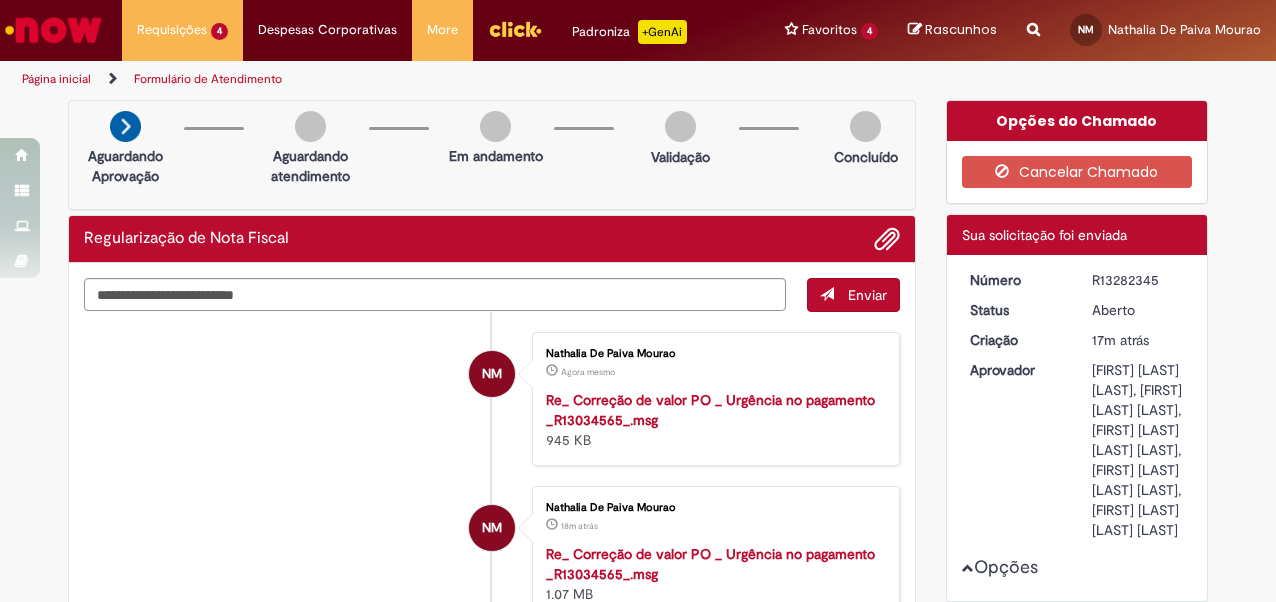 click on "Aguardando Aprovação
Aguardando atendimento
Em andamento
Validação
Concluído" at bounding box center [492, 155] 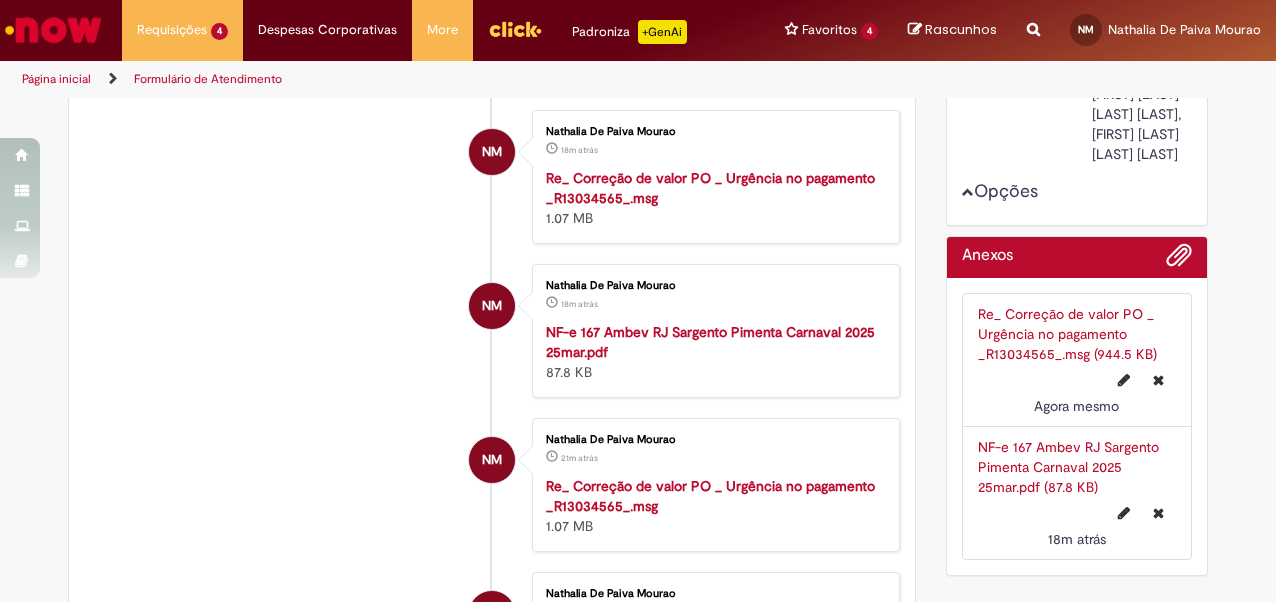 scroll, scrollTop: 387, scrollLeft: 0, axis: vertical 